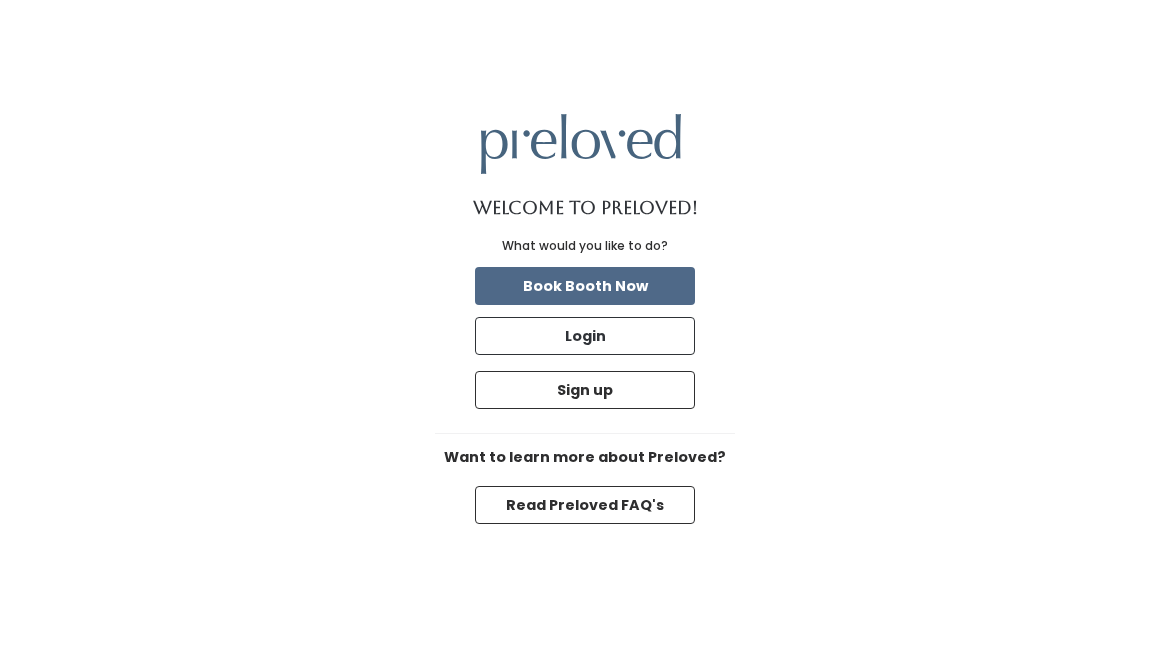 scroll, scrollTop: 0, scrollLeft: 0, axis: both 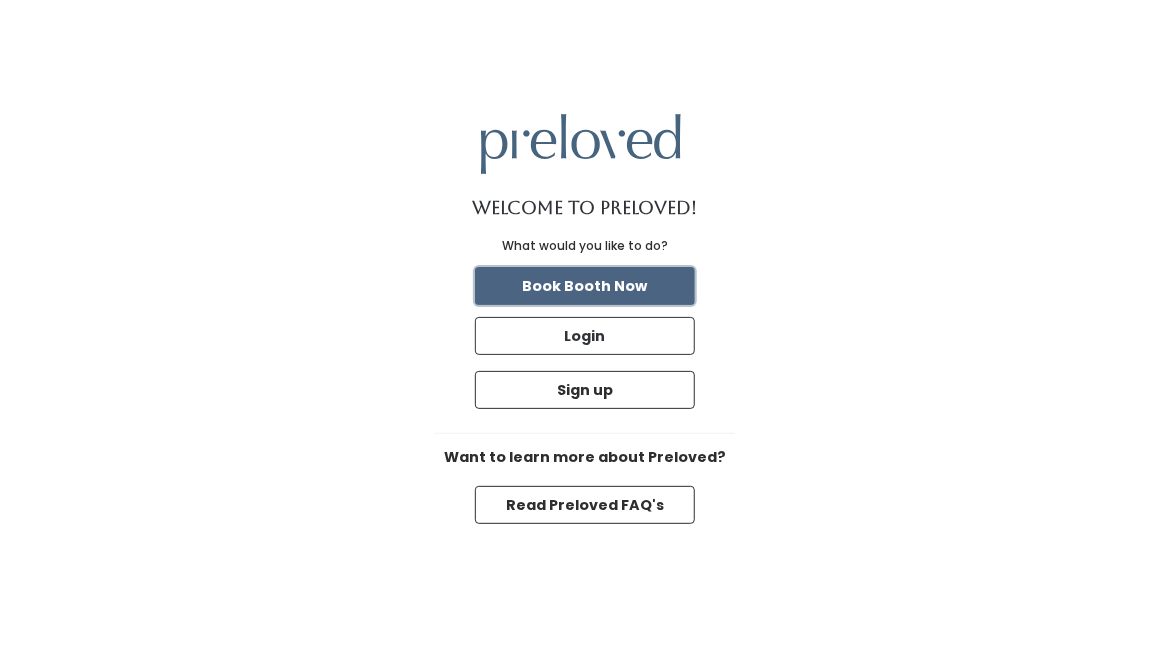 click on "Book Booth Now" at bounding box center [585, 286] 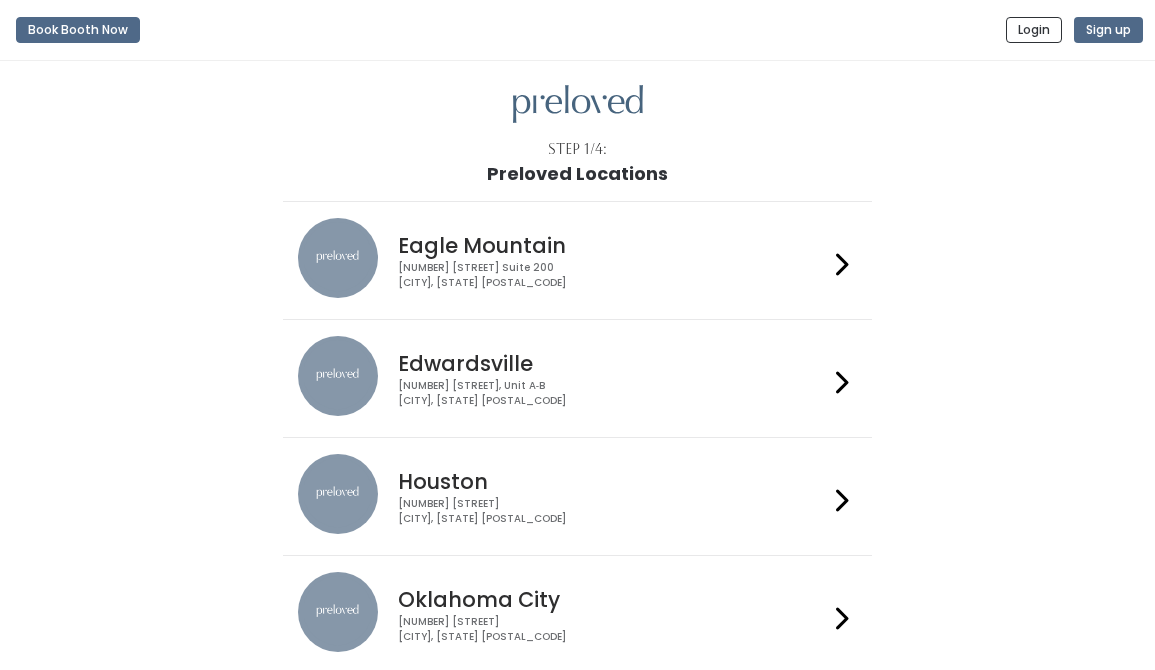 scroll, scrollTop: 0, scrollLeft: 0, axis: both 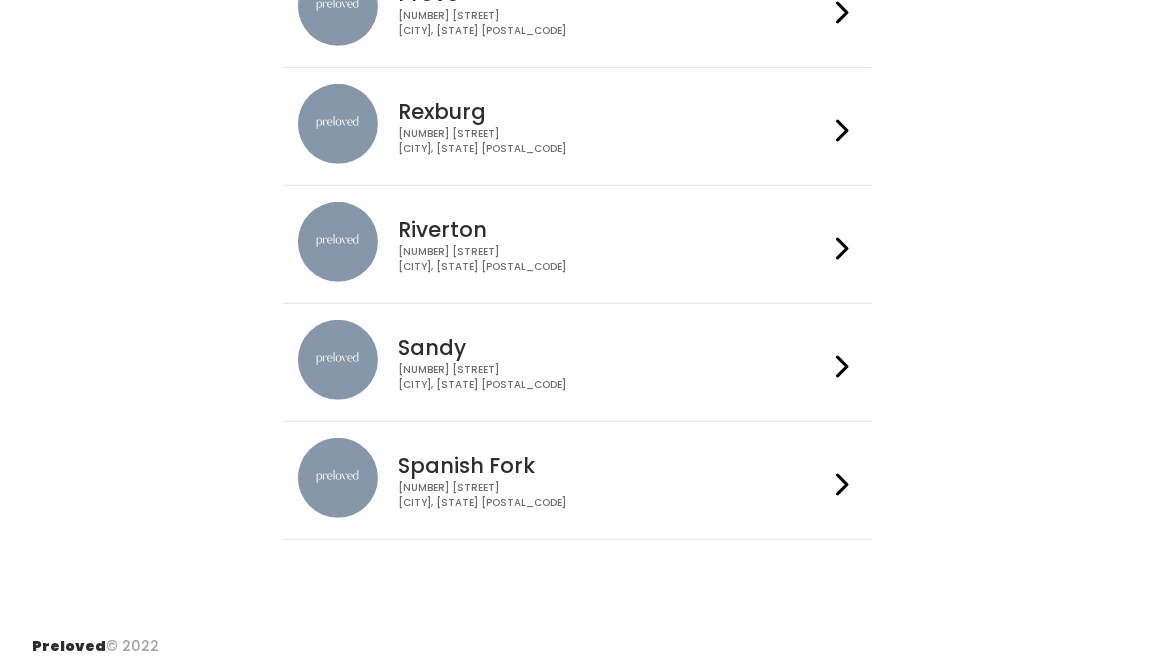 click on "244 N Main St
Spanish Fork, UT 84660" at bounding box center (613, 495) 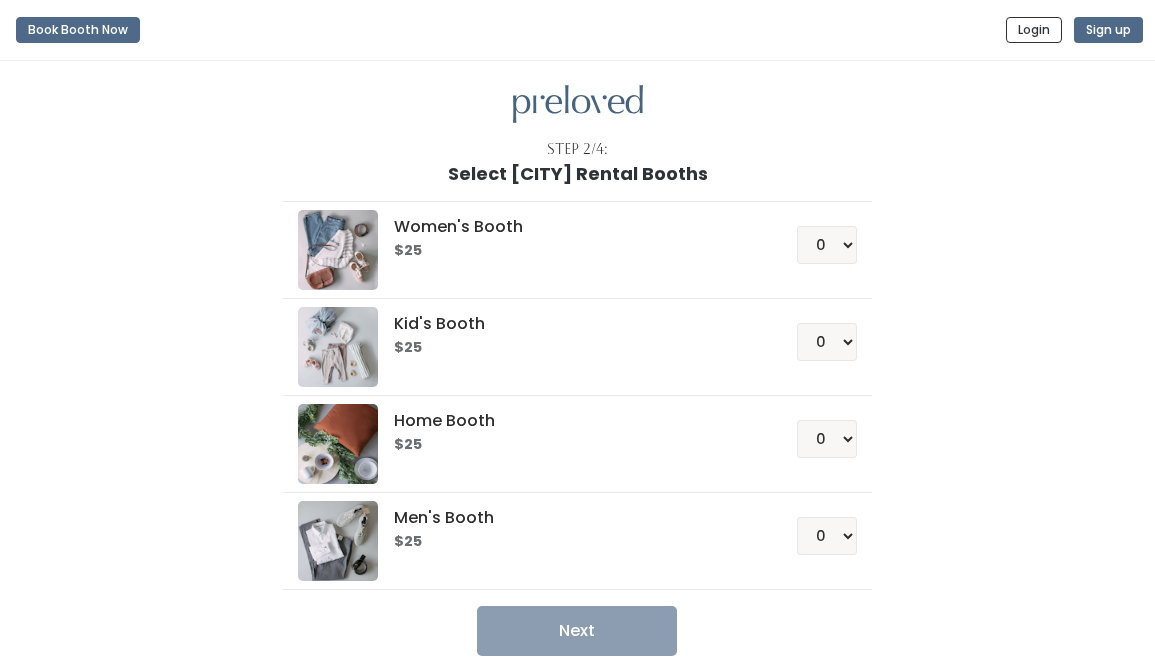 scroll, scrollTop: 0, scrollLeft: 0, axis: both 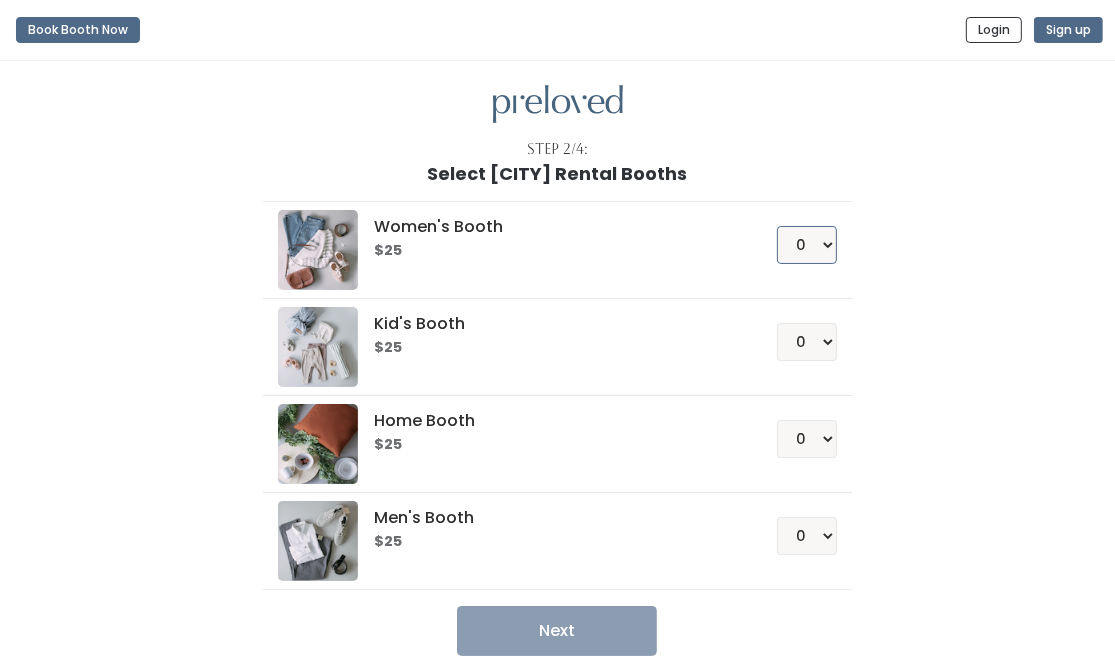 click on "0
1
2
3
4" at bounding box center (807, 245) 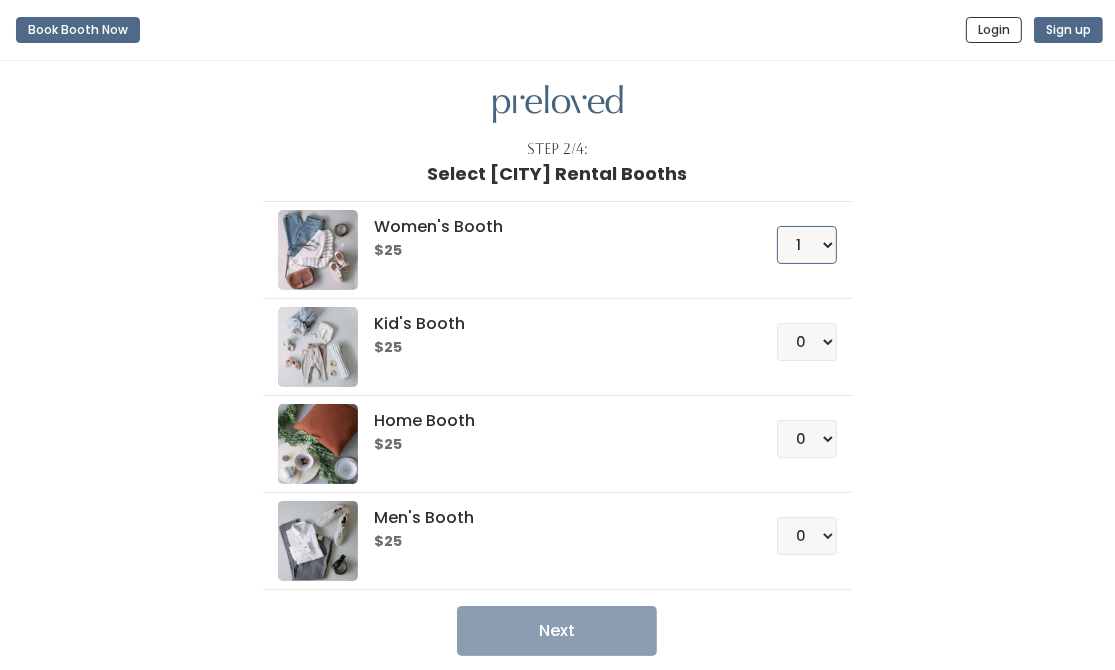 click on "0
1
2
3
4" at bounding box center (807, 245) 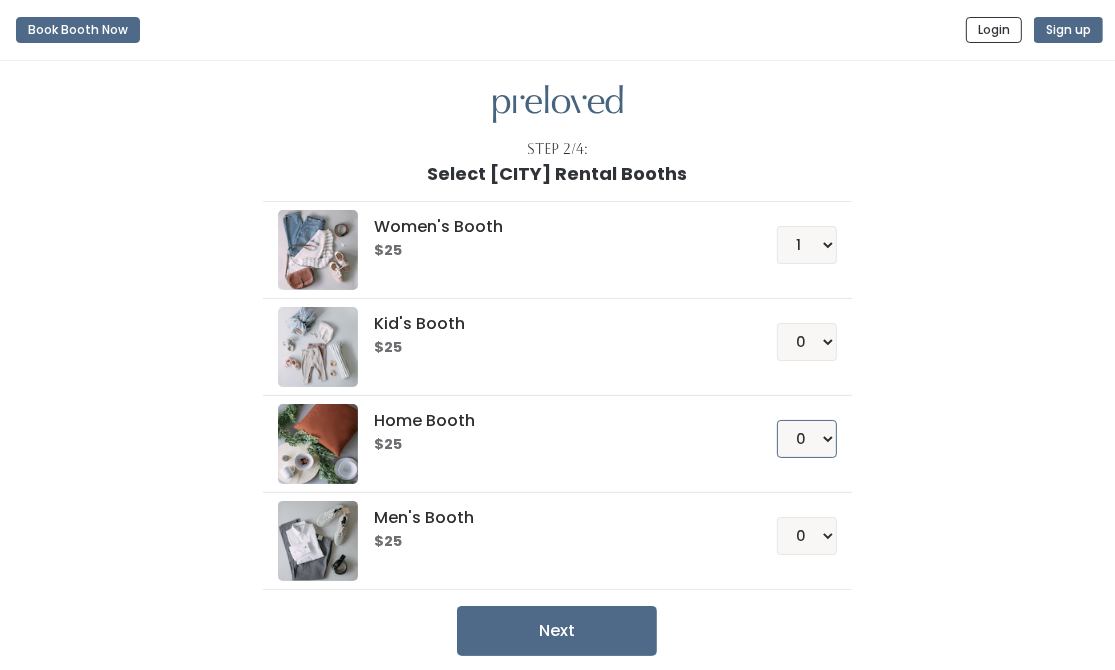 click on "0
1
2
3
4" at bounding box center [807, 439] 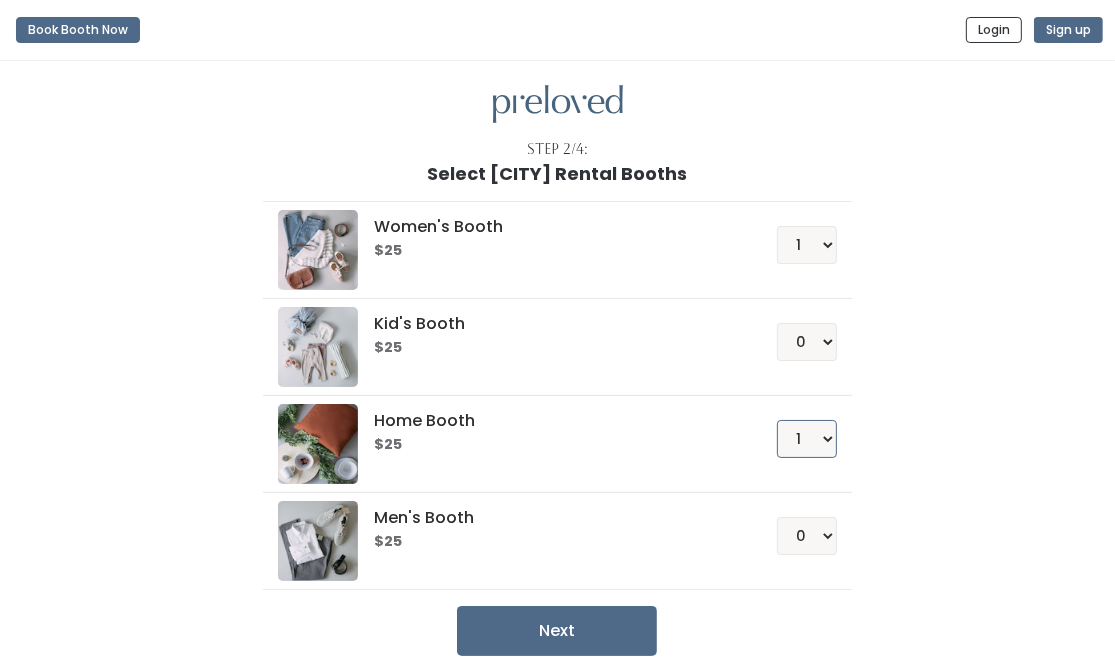 click on "0
1
2
3
4" at bounding box center [807, 439] 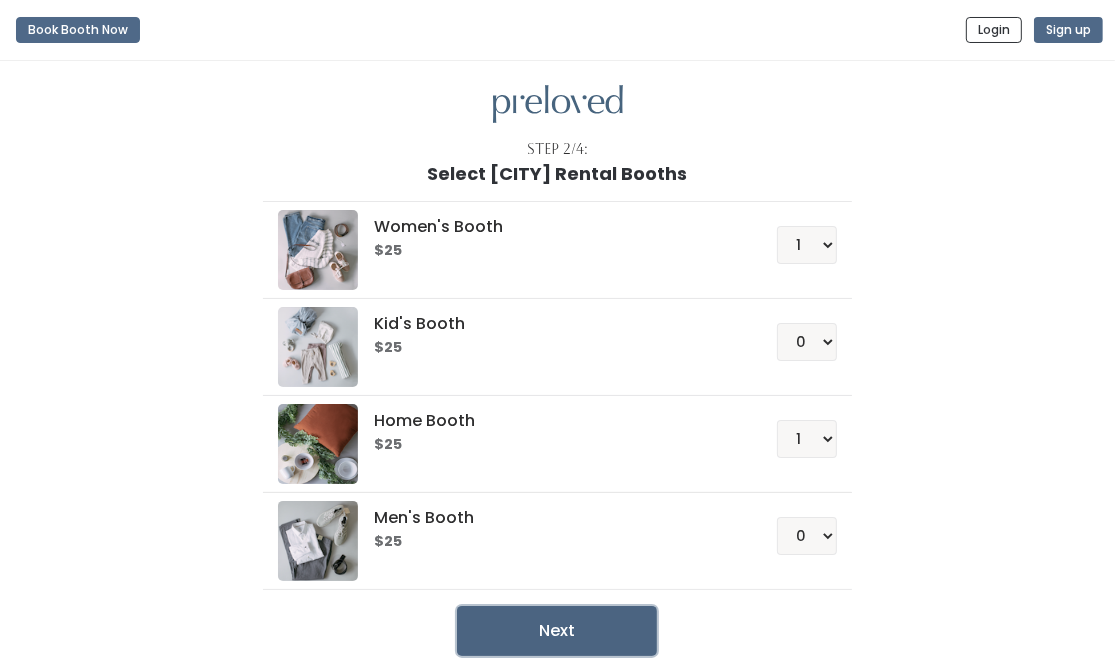click on "Next" at bounding box center [557, 631] 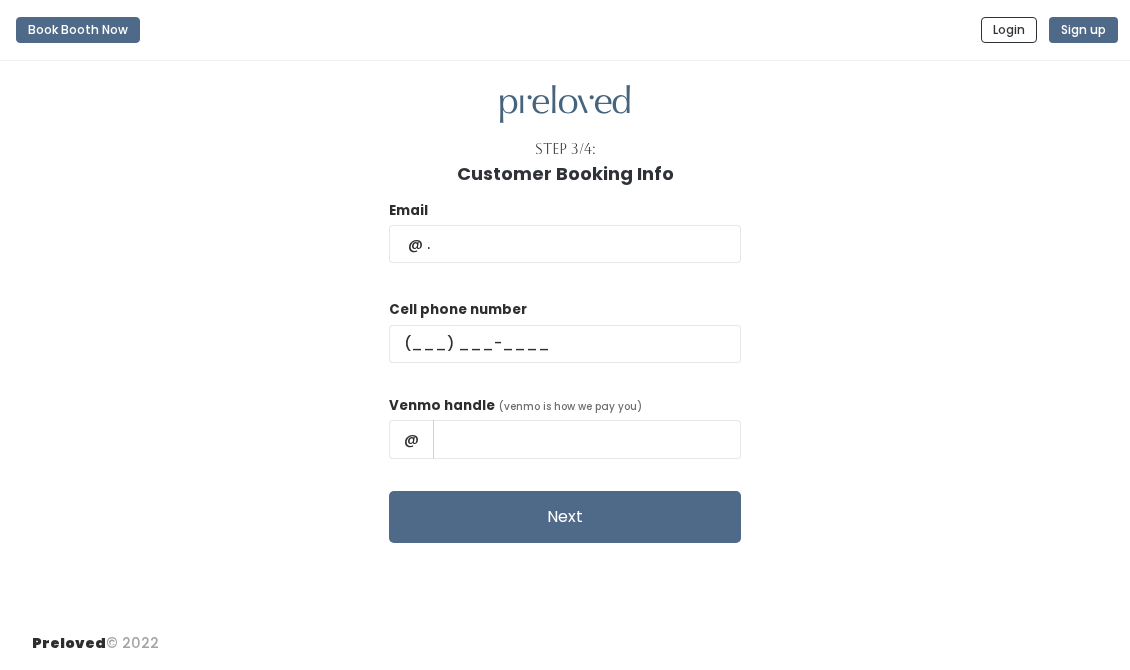 scroll, scrollTop: 0, scrollLeft: 0, axis: both 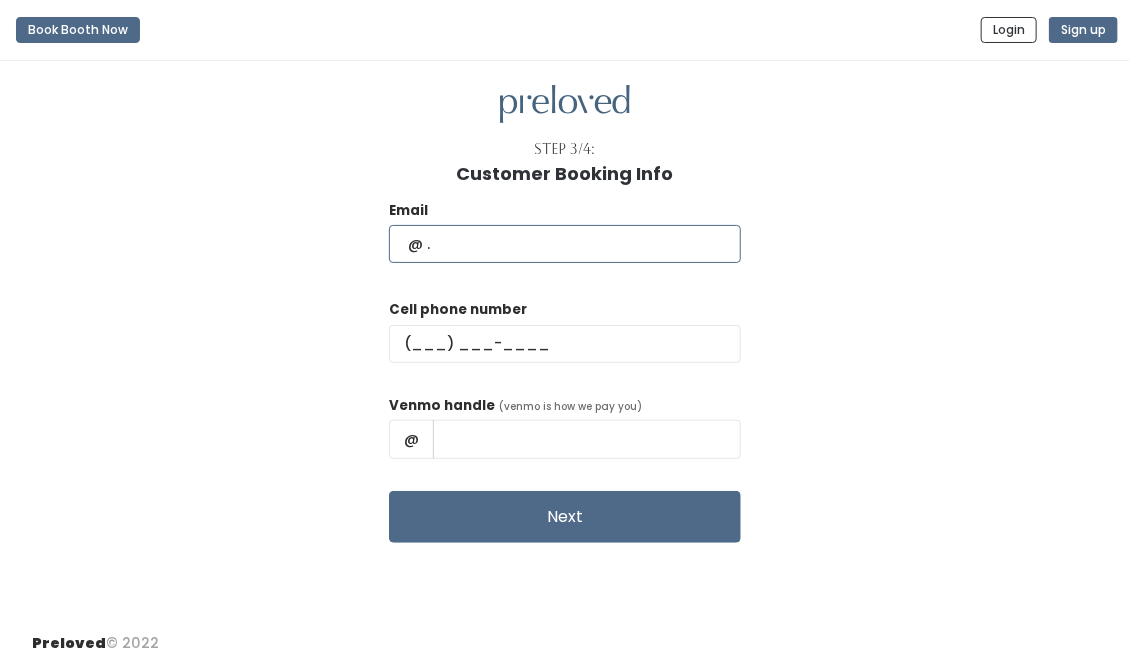 click at bounding box center [565, 244] 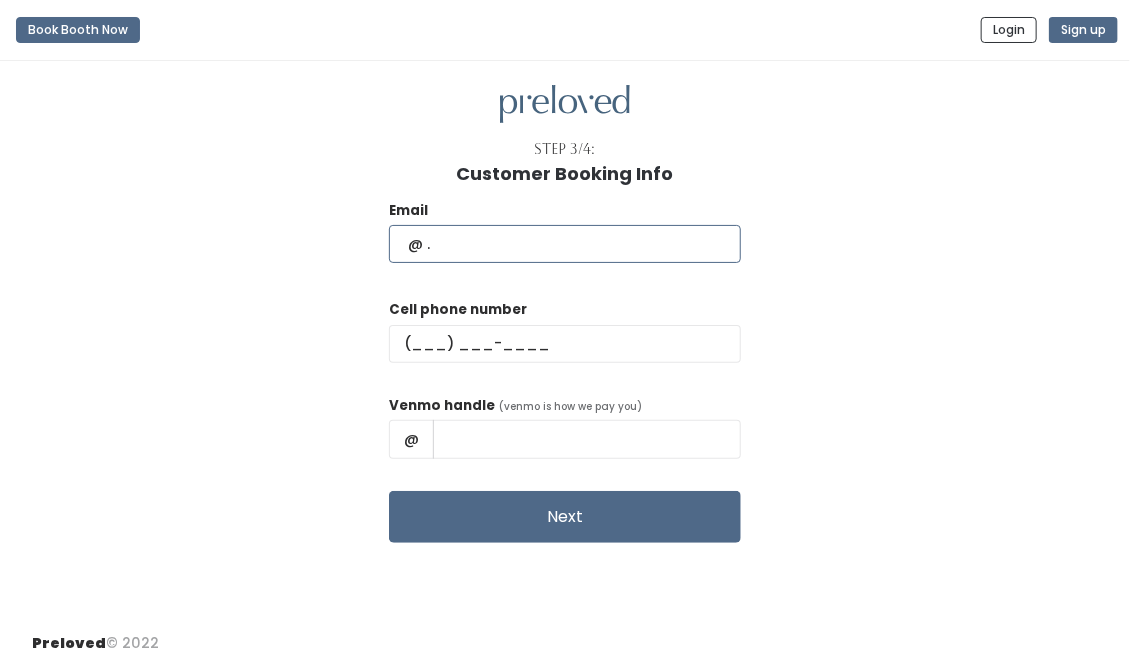 type on "shmeagan@gmail.com" 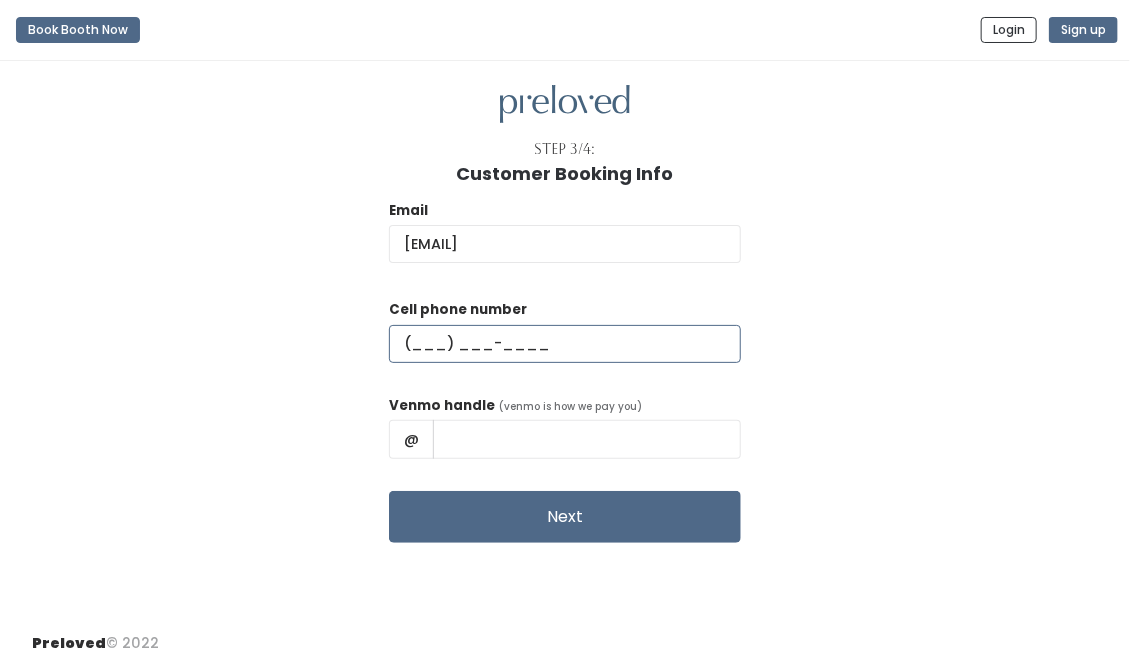 type on "(801) 636-8290" 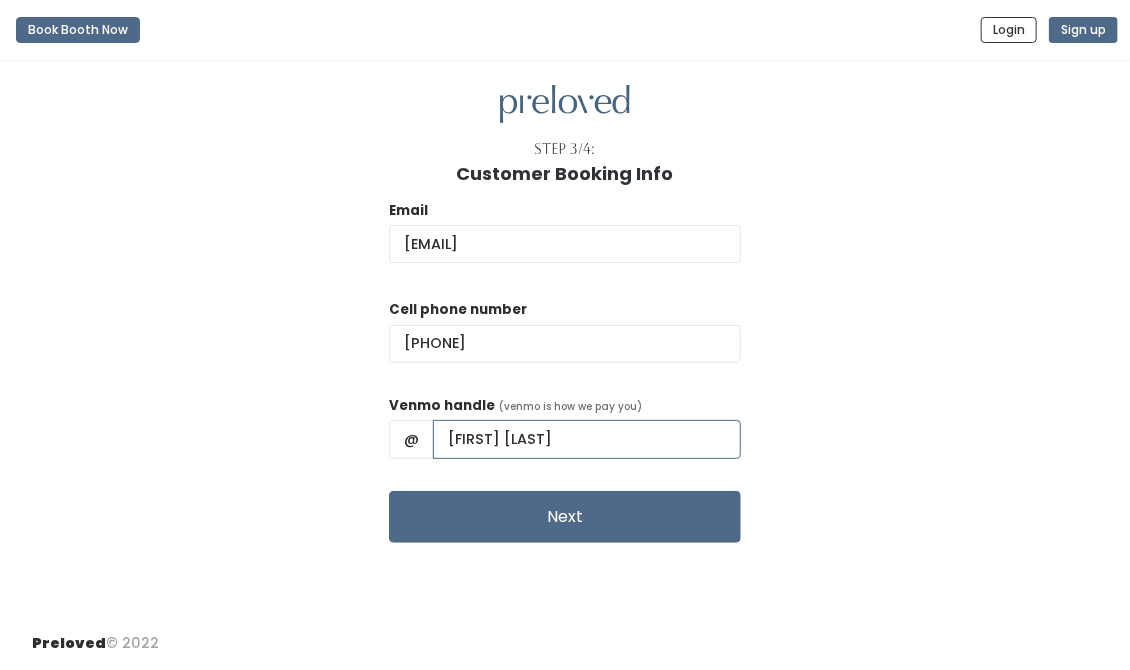 drag, startPoint x: 626, startPoint y: 447, endPoint x: 557, endPoint y: 447, distance: 69 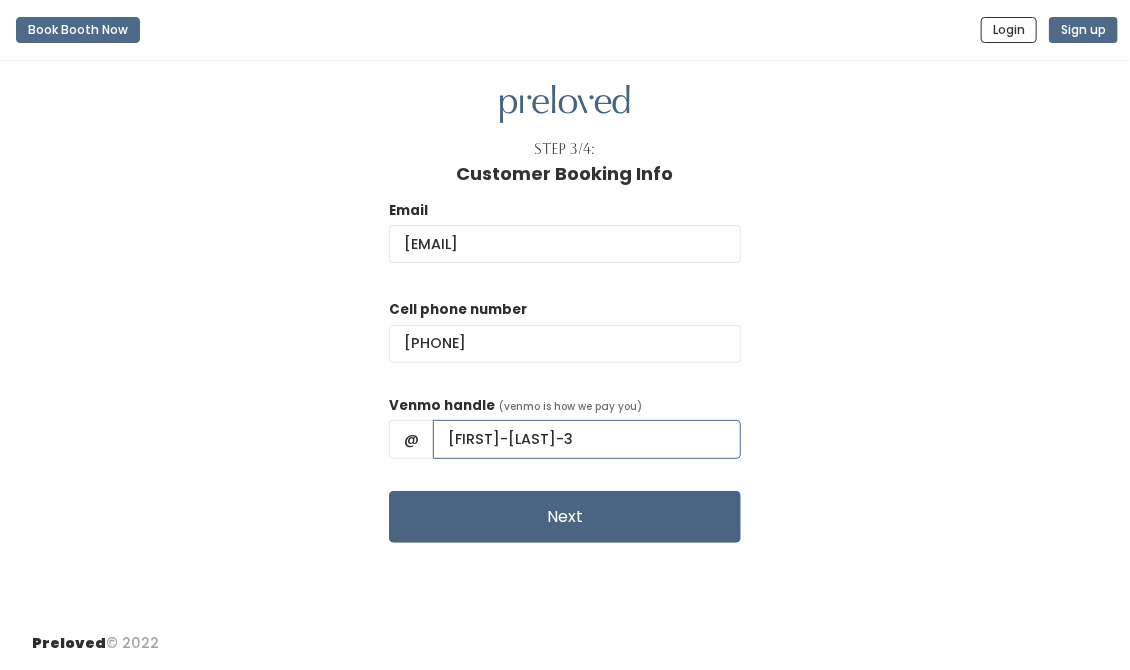 type on "Meagan-Warren-3" 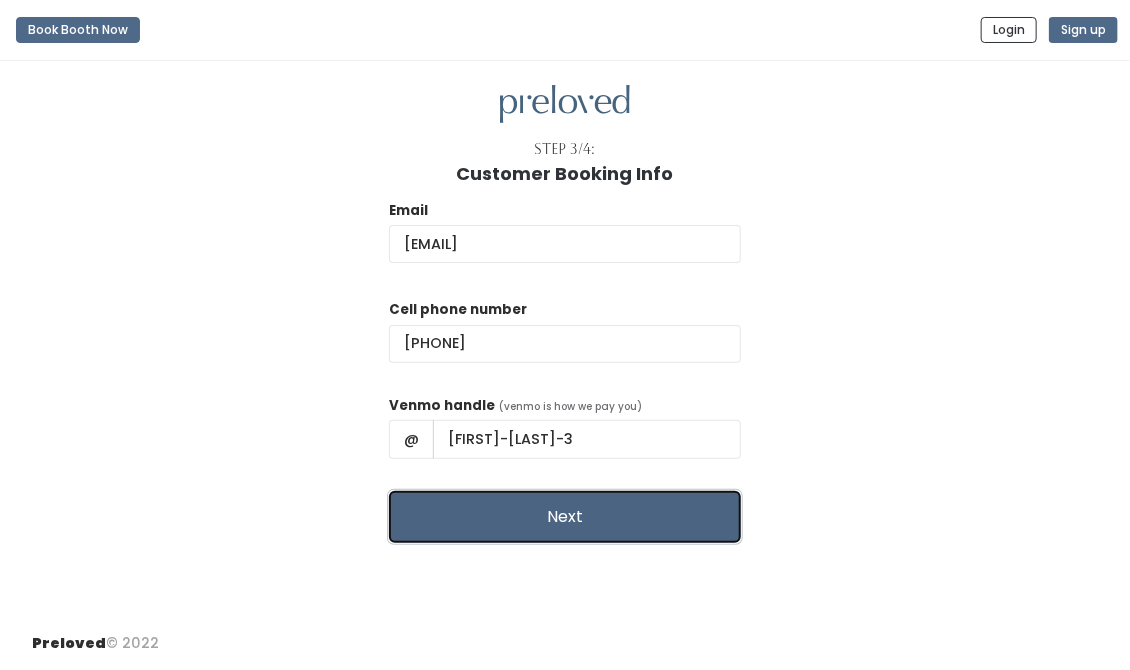 click on "Next" at bounding box center [565, 517] 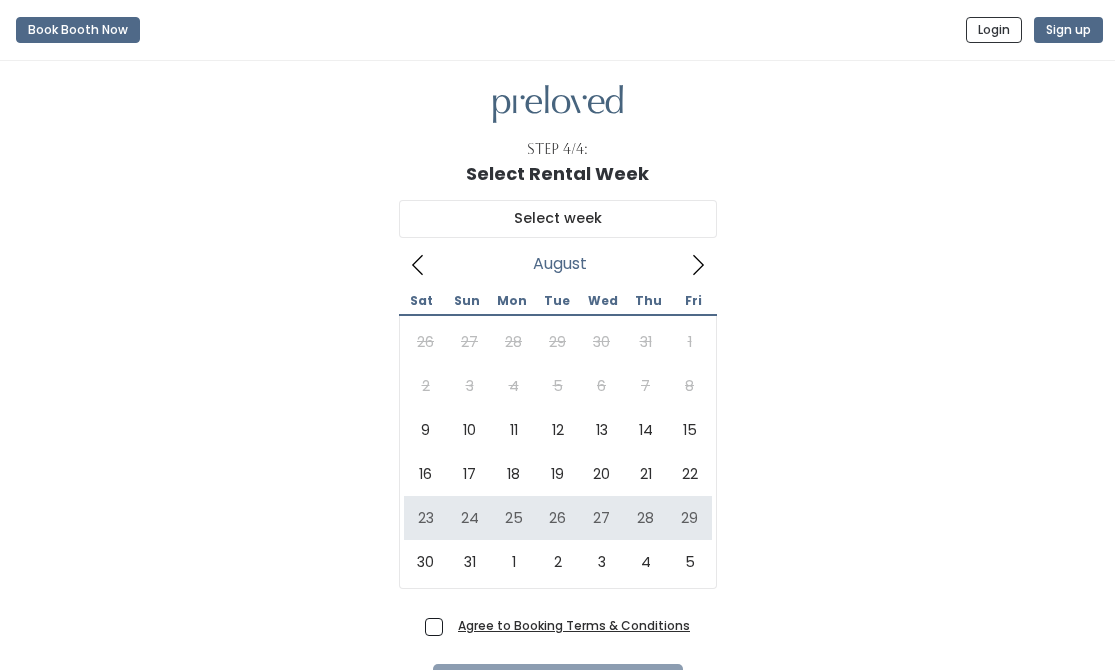 scroll, scrollTop: 0, scrollLeft: 0, axis: both 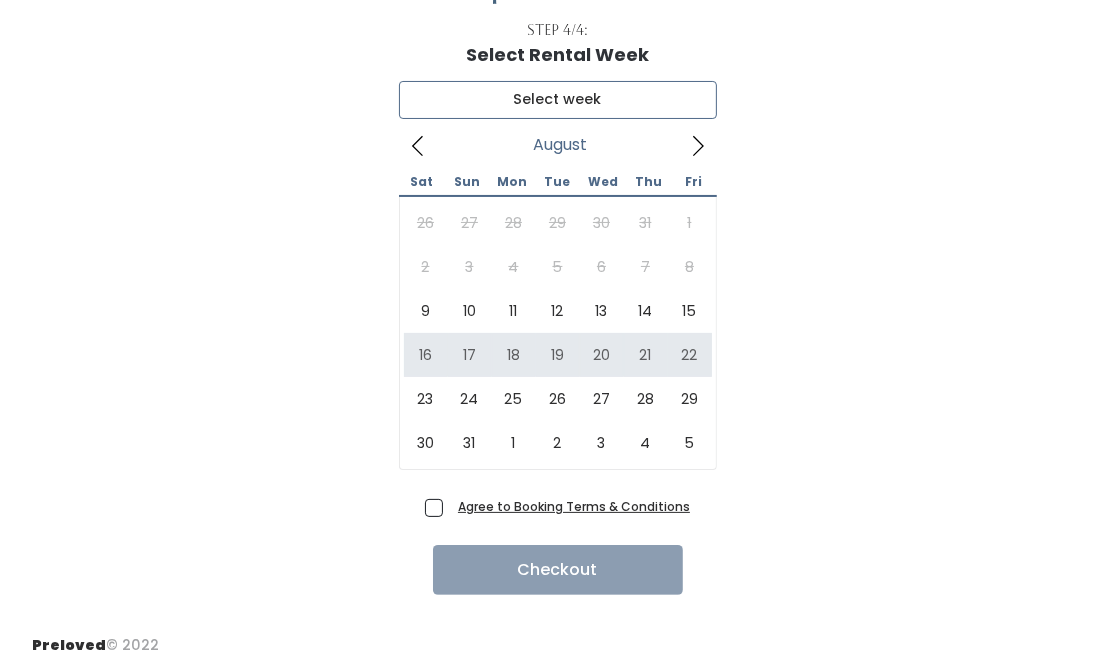 type on "[DATE] to [DATE]" 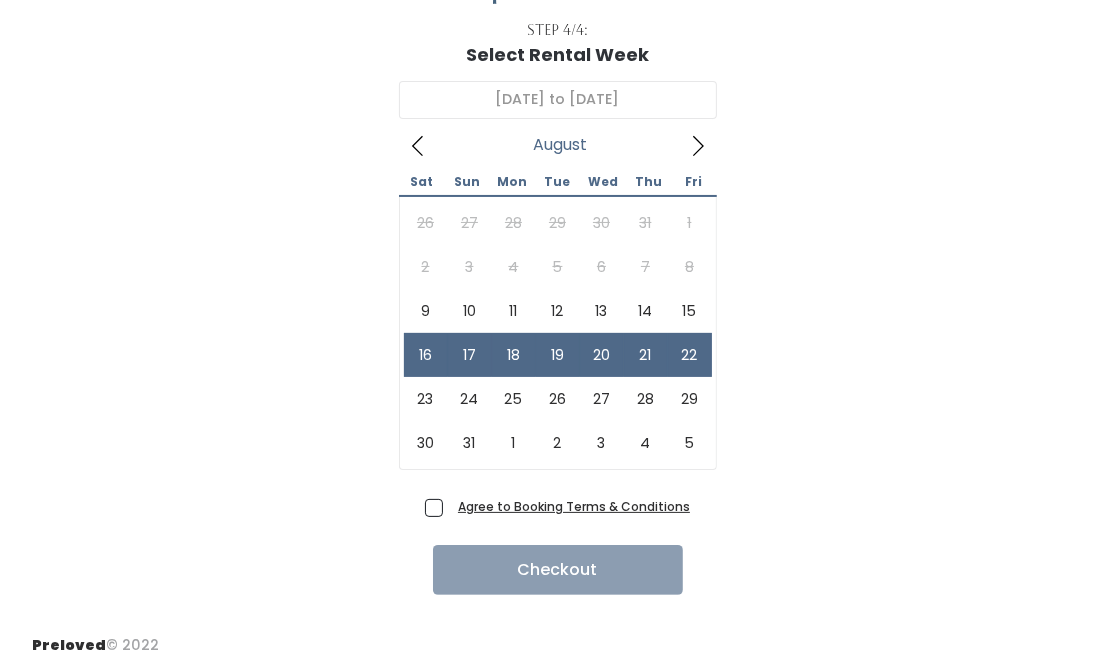 click on "Agree to Booking Terms & Conditions" at bounding box center [570, 506] 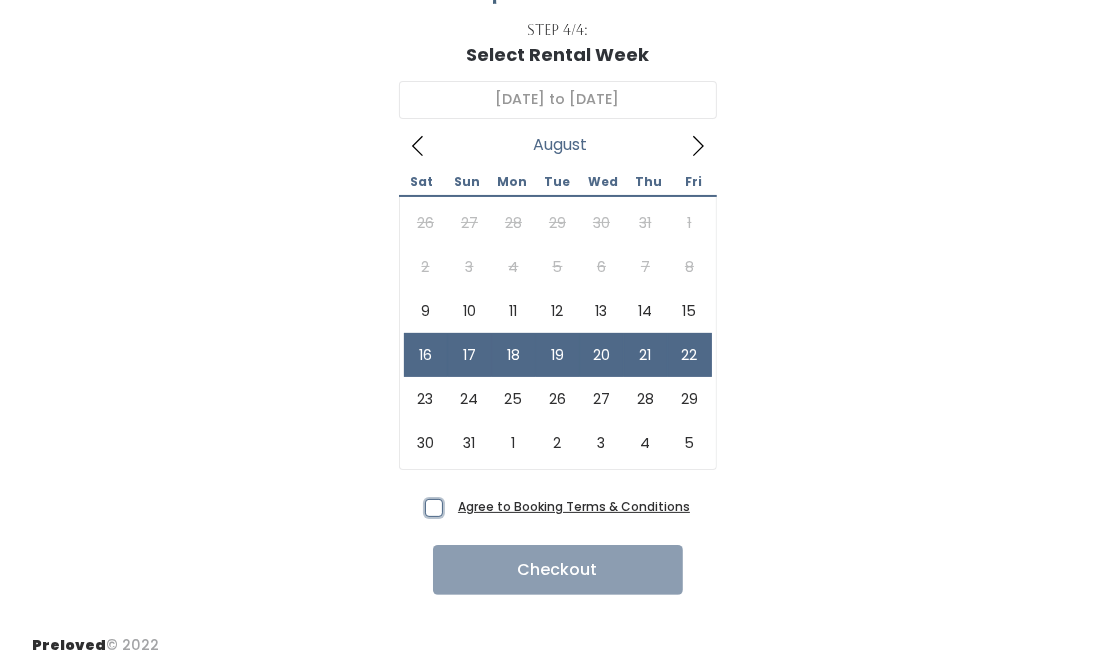 click on "Agree to Booking Terms & Conditions" at bounding box center (456, 502) 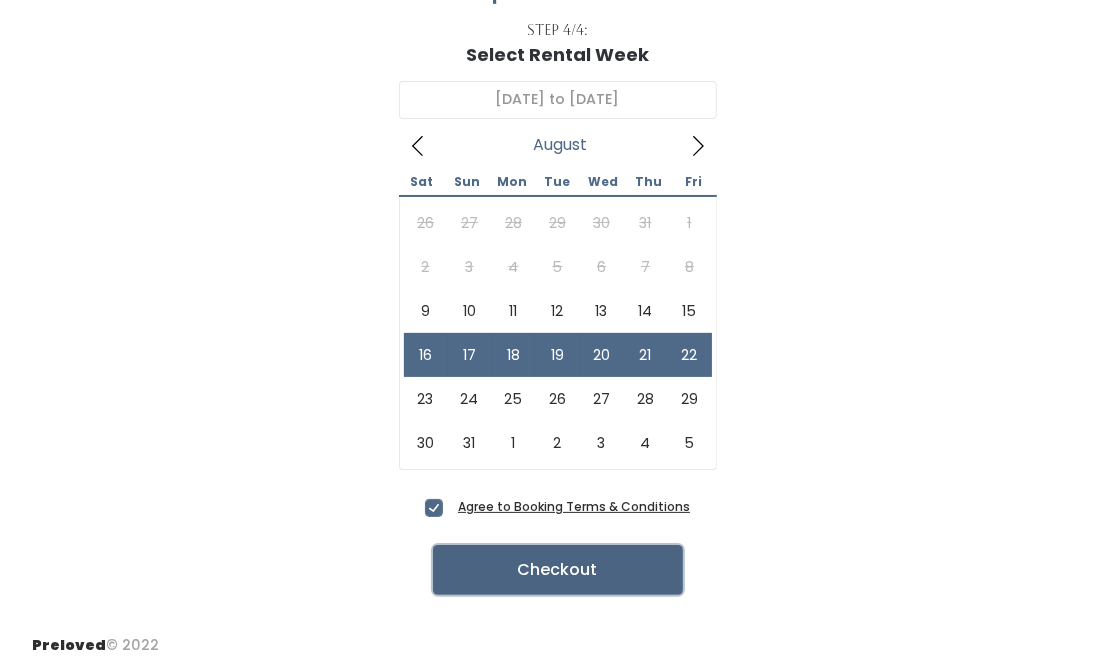 click on "Checkout" at bounding box center [558, 570] 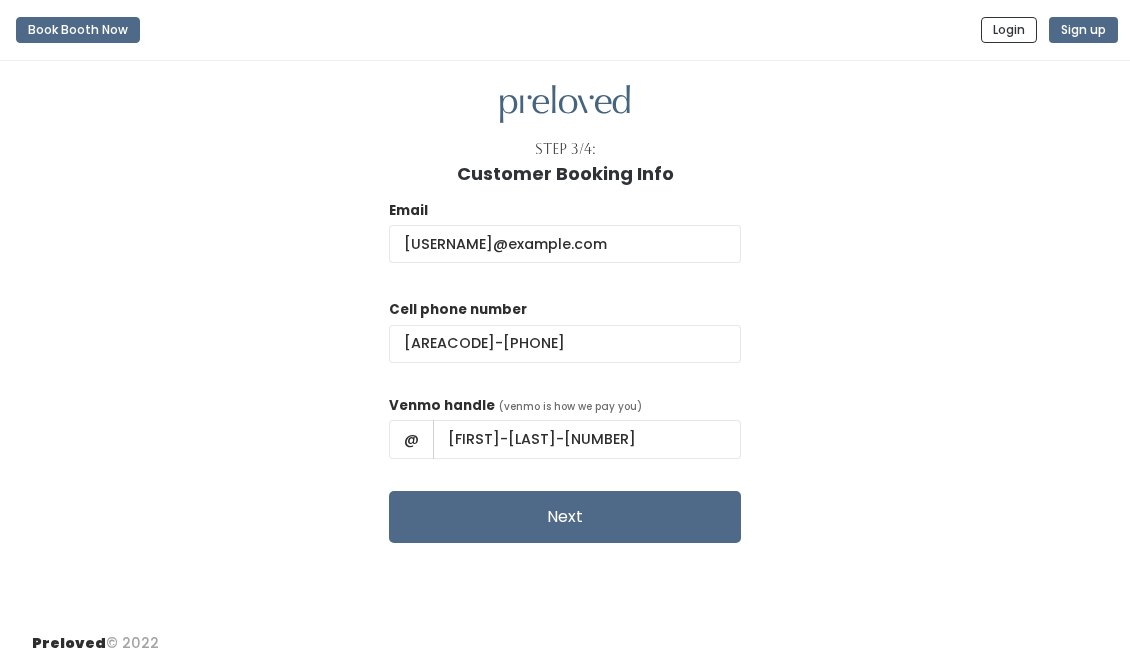 scroll, scrollTop: 0, scrollLeft: 0, axis: both 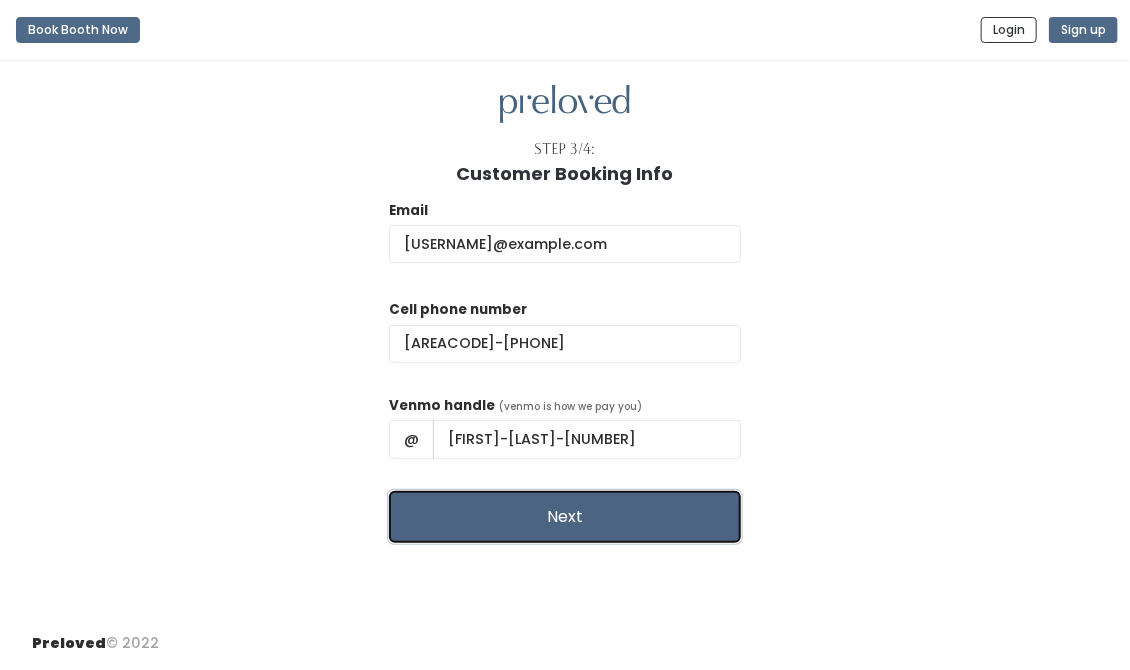 click on "Next" at bounding box center [565, 517] 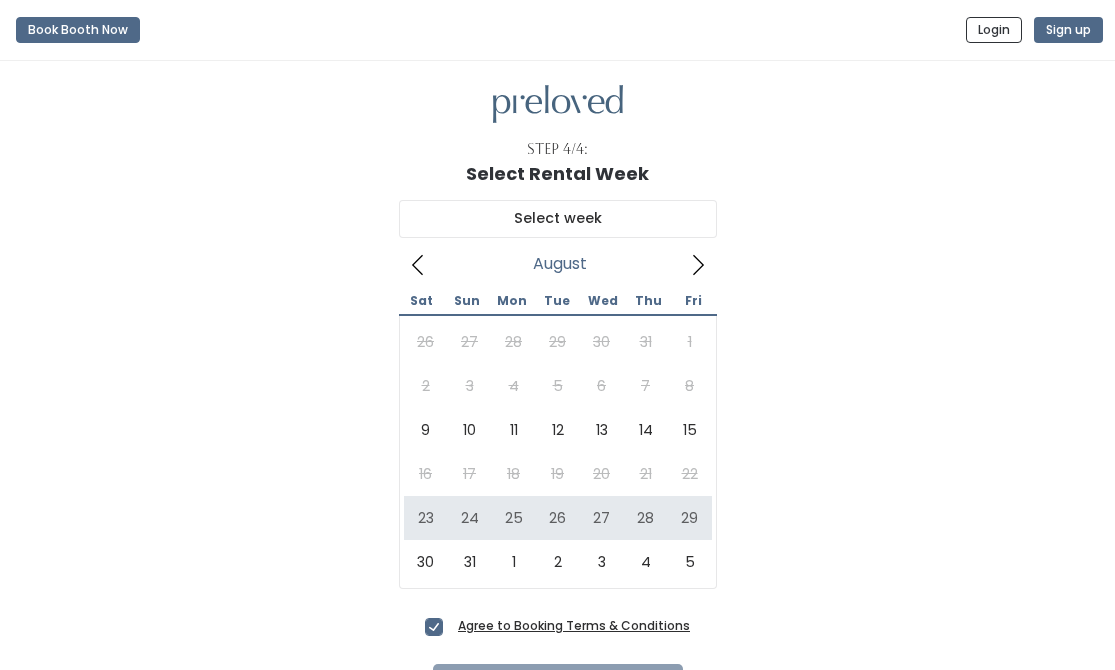 scroll, scrollTop: 0, scrollLeft: 0, axis: both 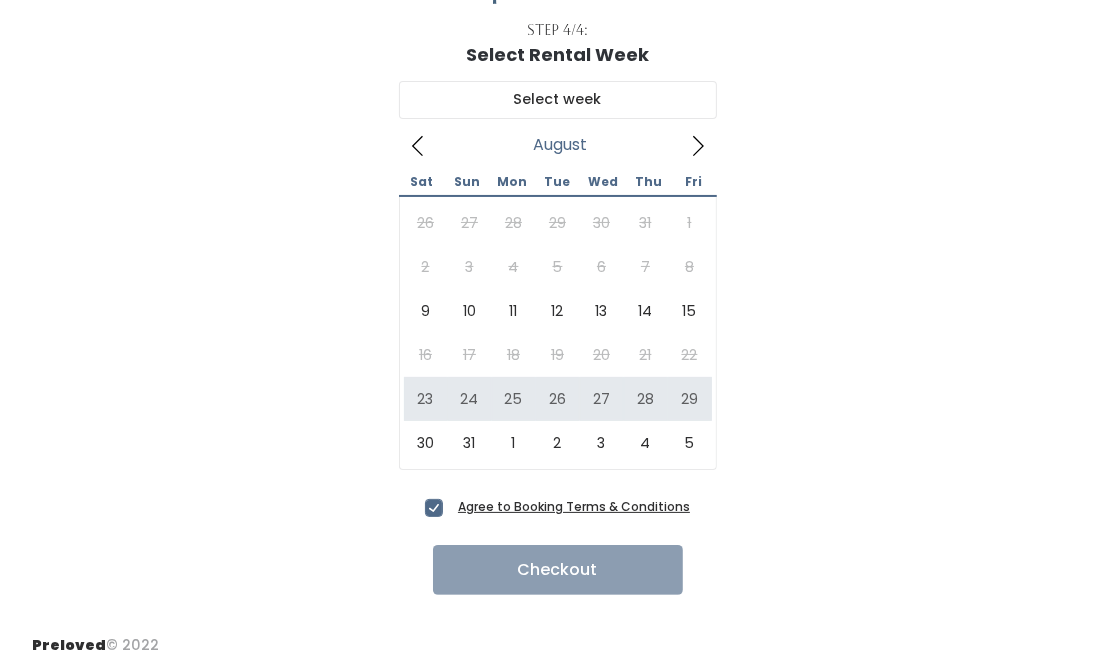 click on "26 27 28 29 30 31 1 2 3 4 5 6 7 8 9 10 11 12 13 14 15 16 17 18 19 20 21 22 23 24 25 26 27 28 29 30 31 1 2 3 4 5" at bounding box center (558, 333) 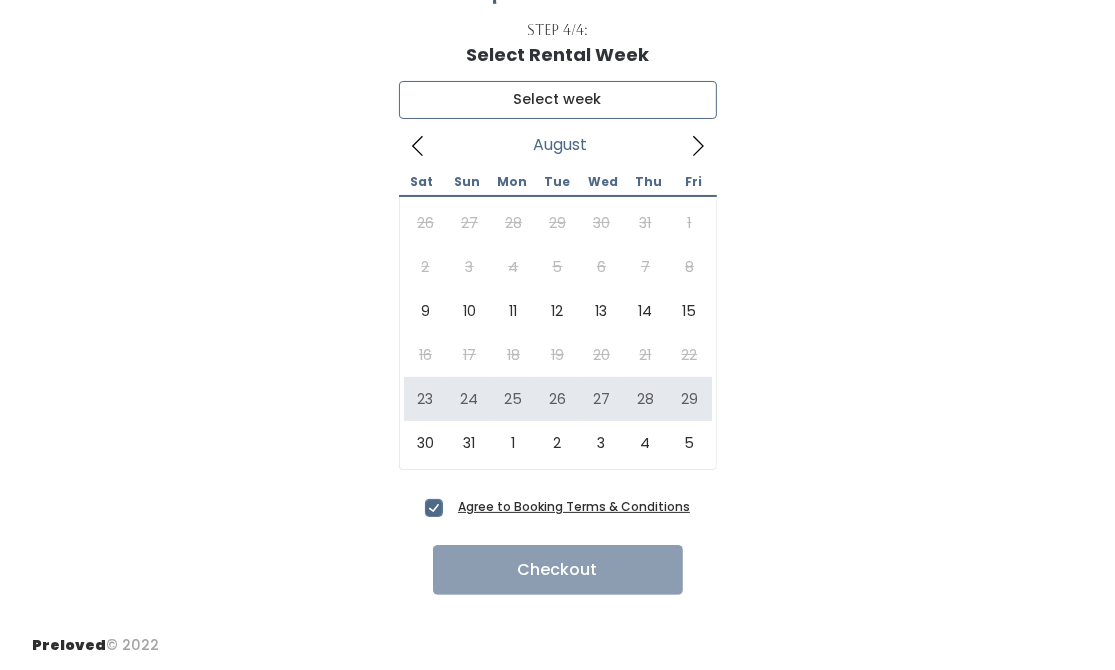 type on "August 23 to August 29" 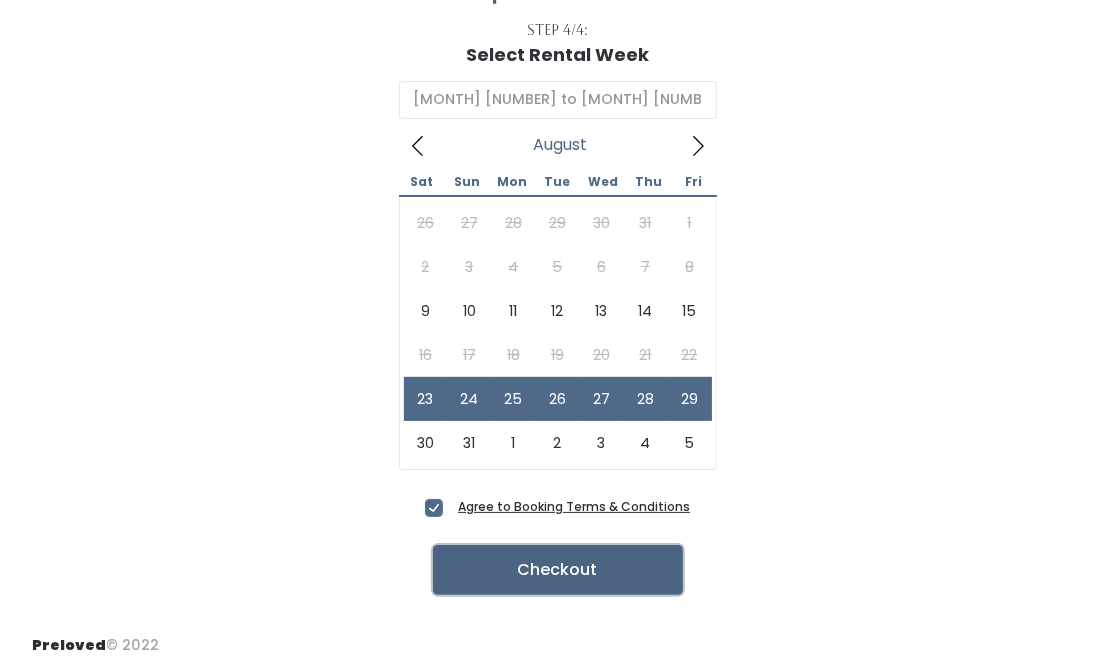 click on "Checkout" at bounding box center [558, 570] 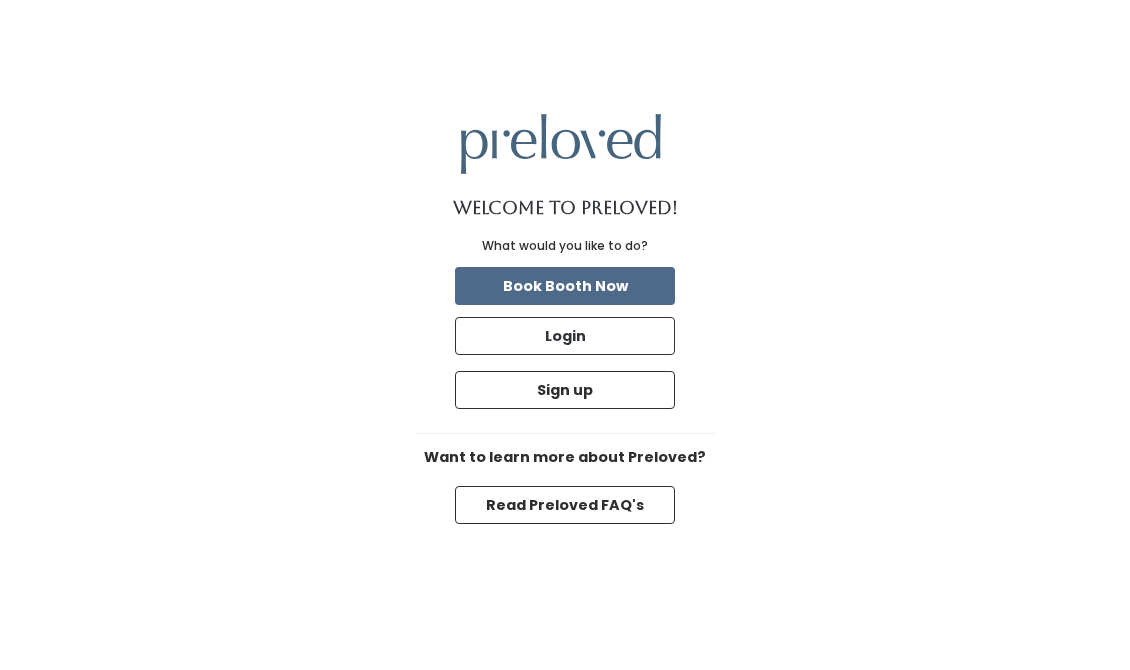 scroll, scrollTop: 0, scrollLeft: 0, axis: both 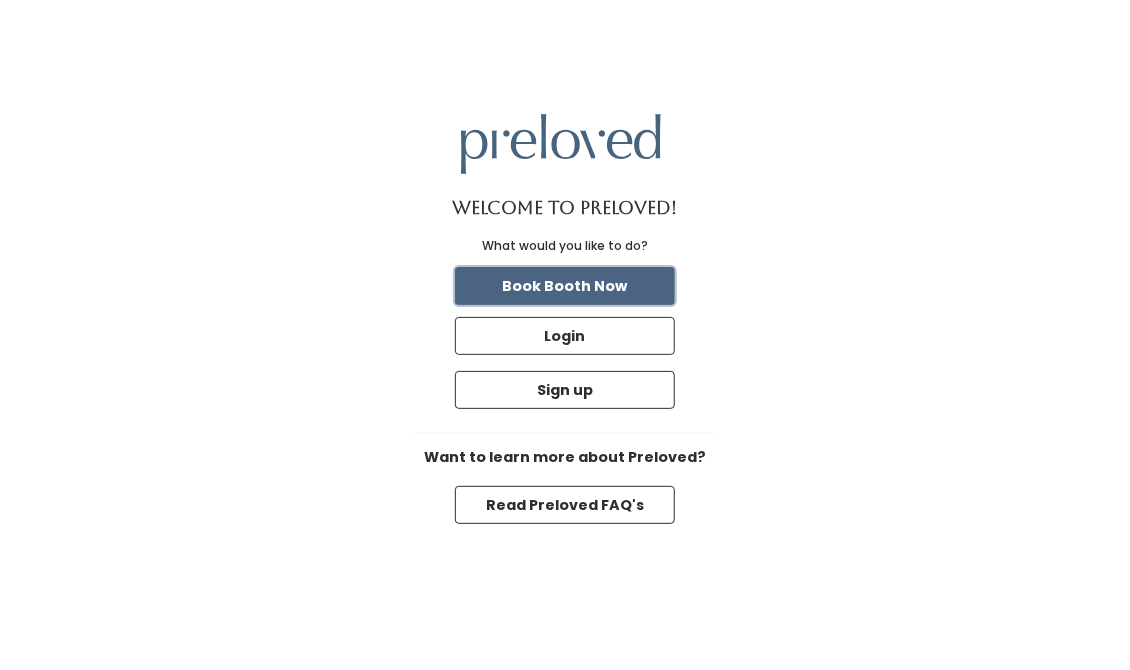 click on "Book Booth Now" at bounding box center [565, 286] 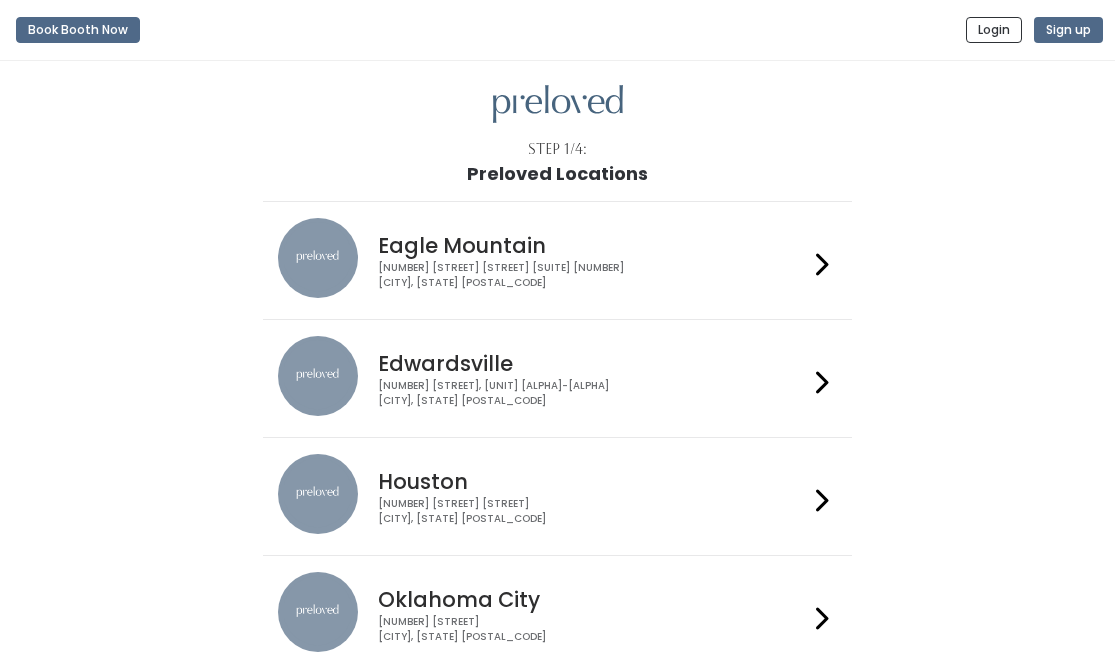 scroll, scrollTop: 0, scrollLeft: 0, axis: both 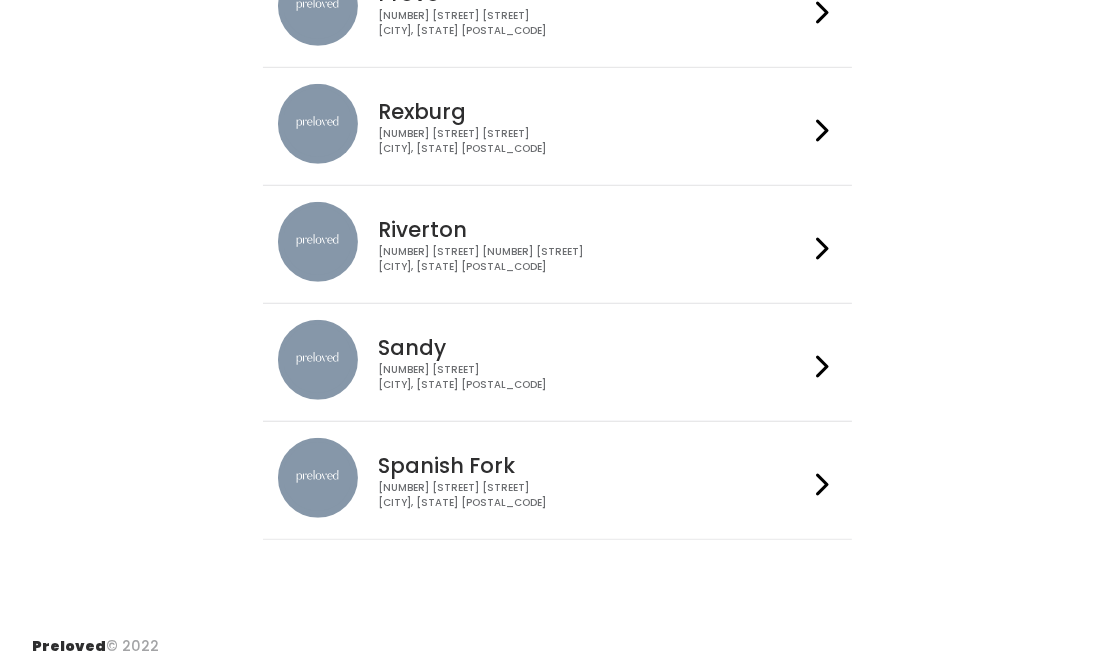 click at bounding box center [822, 480] 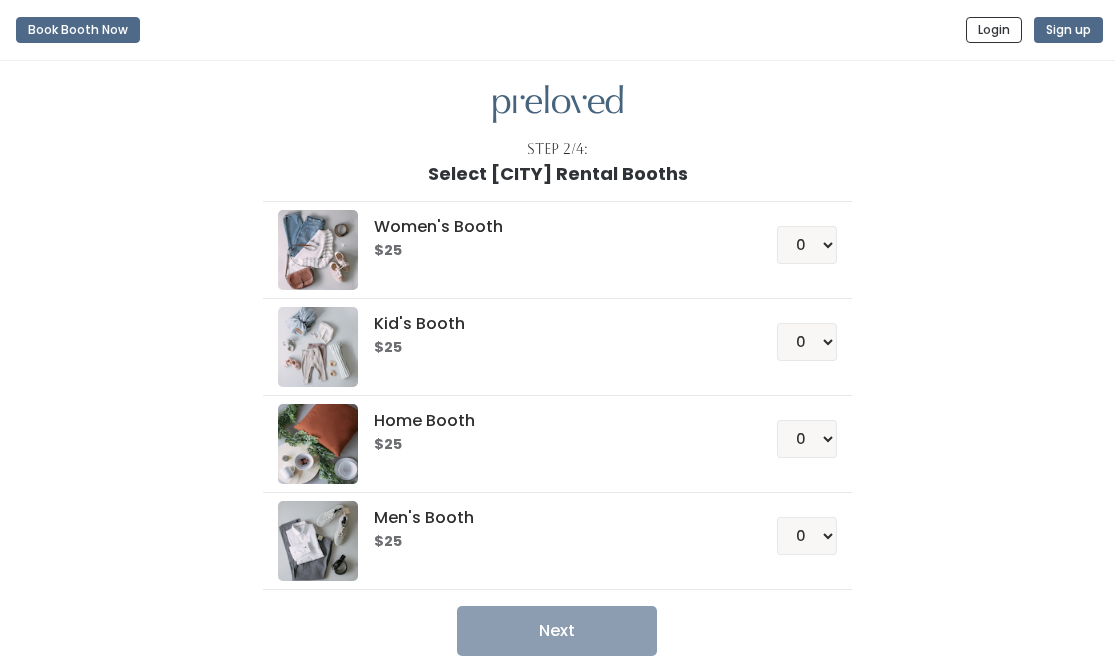 scroll, scrollTop: 0, scrollLeft: 0, axis: both 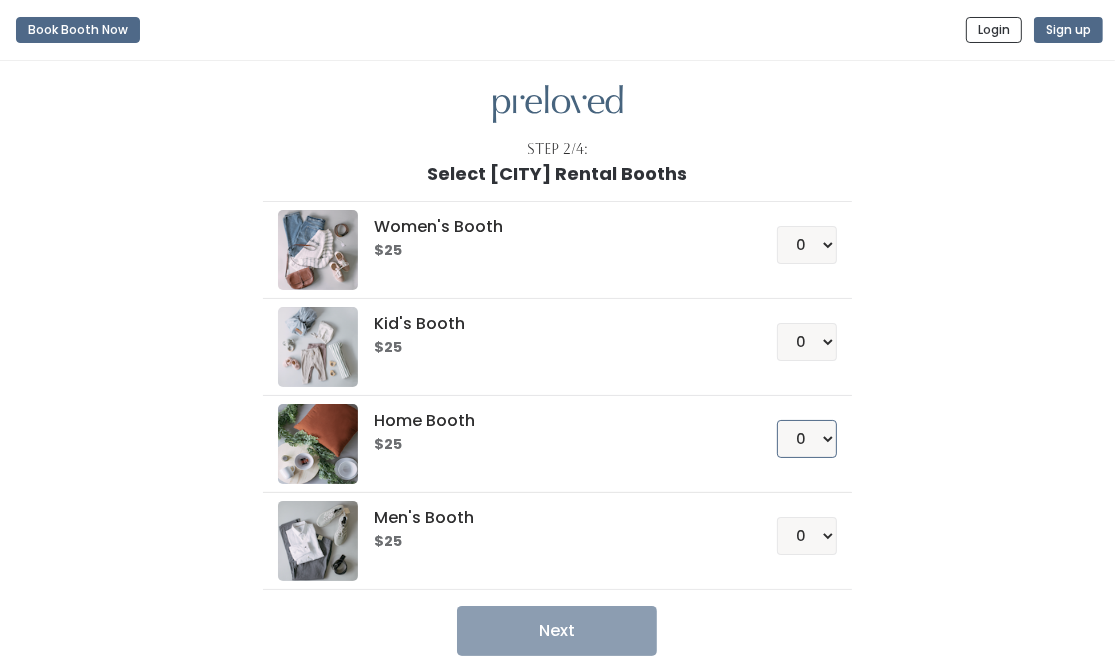 click on "0
1
2
3
4" at bounding box center [807, 439] 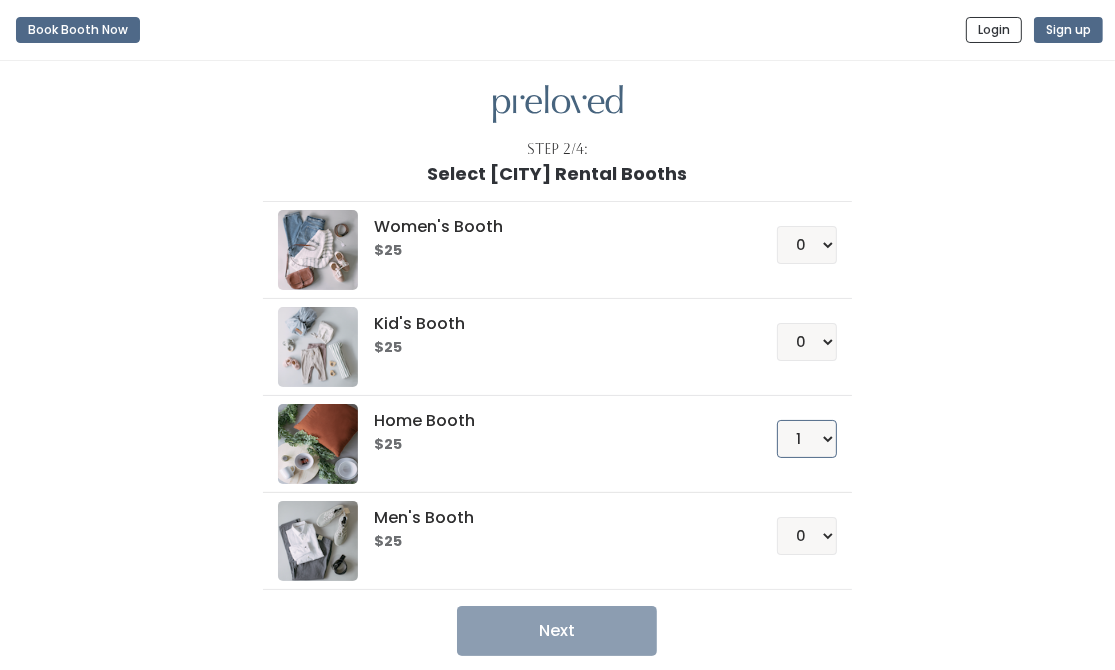 click on "0
1
2
3
4" at bounding box center [807, 439] 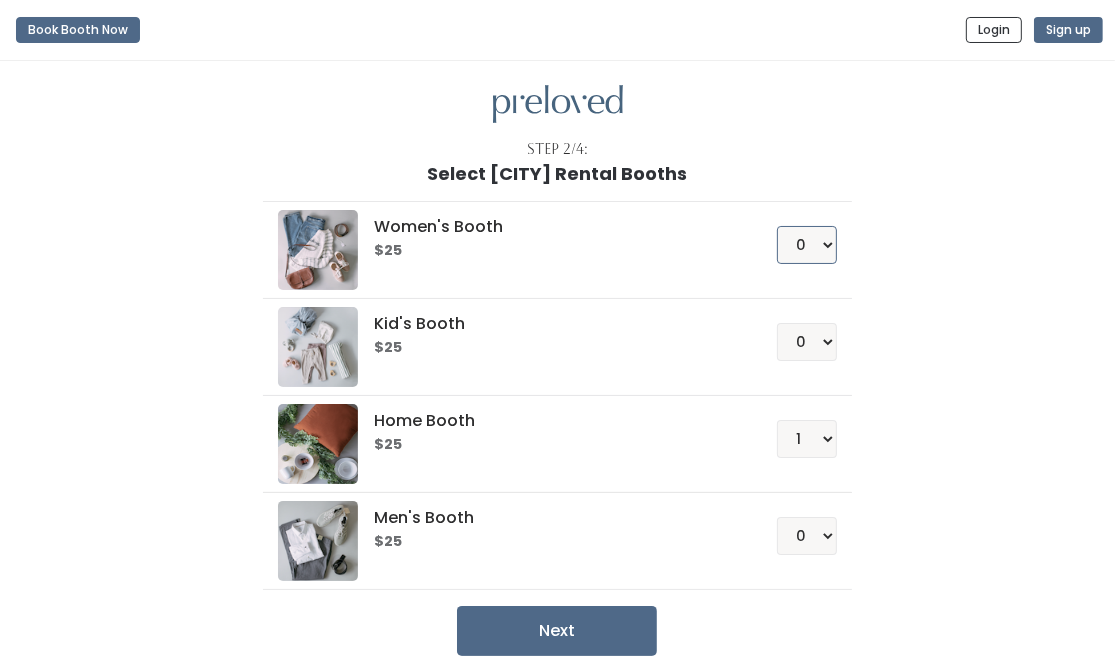 click on "0
1
2
3
4" at bounding box center [807, 245] 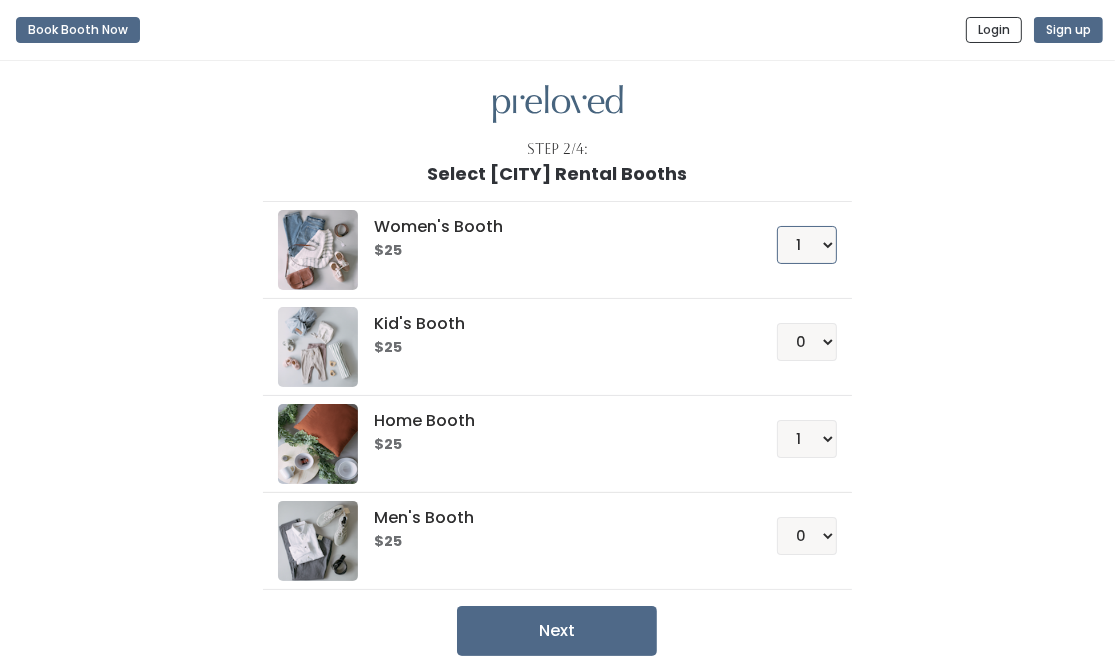 click on "0
1
2
3
4" at bounding box center [807, 245] 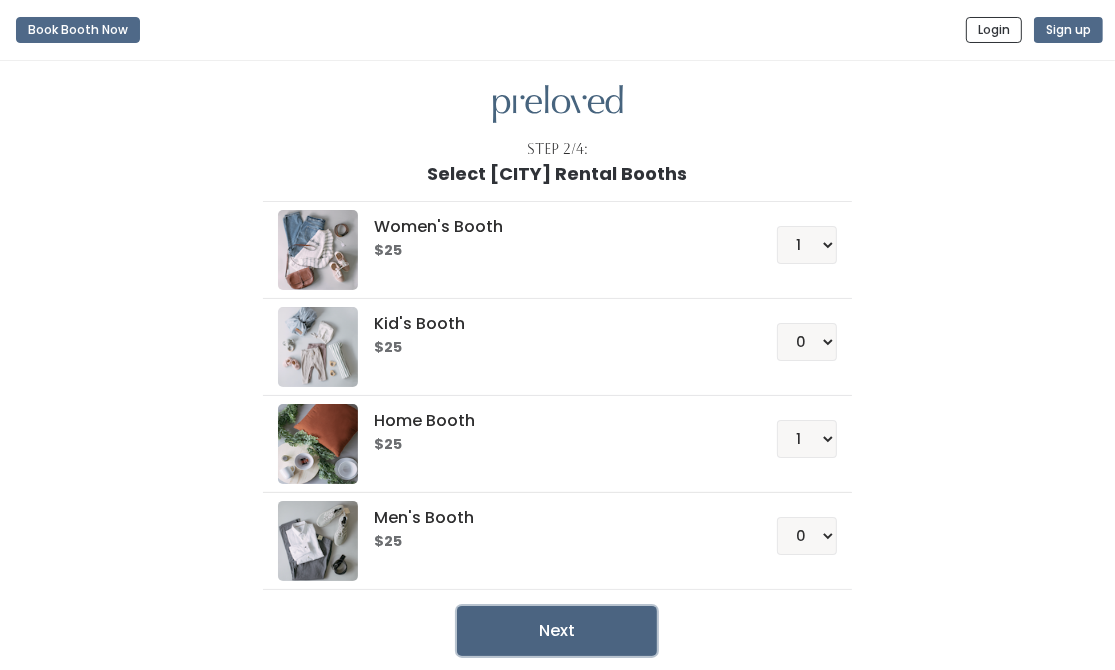 click on "Next" at bounding box center [557, 631] 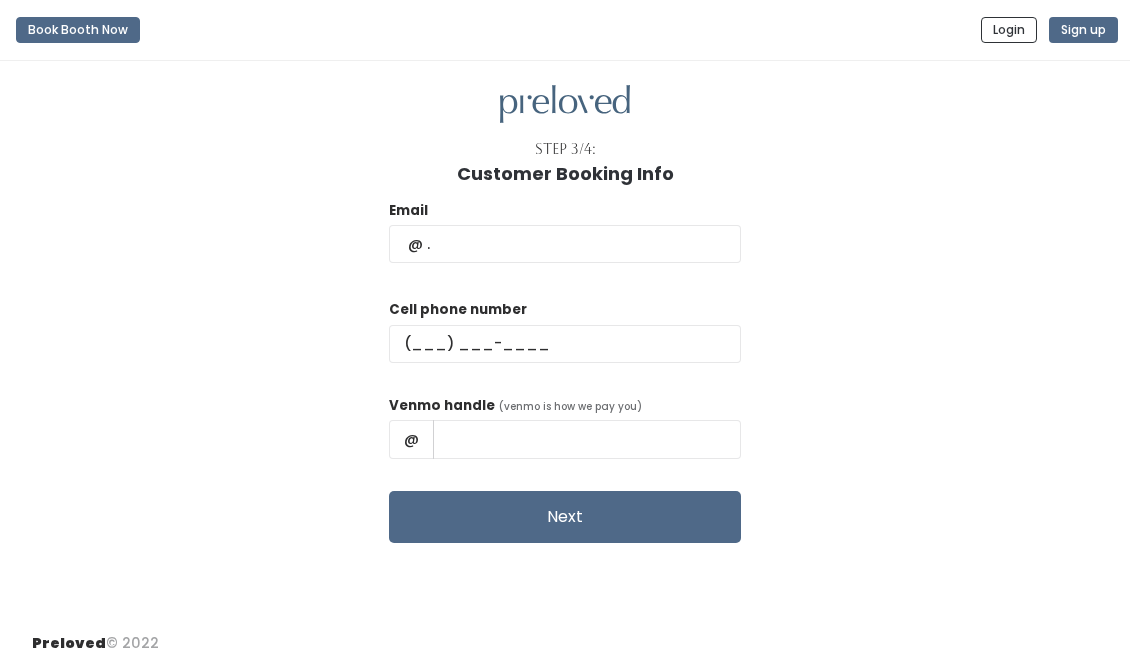 scroll, scrollTop: 0, scrollLeft: 0, axis: both 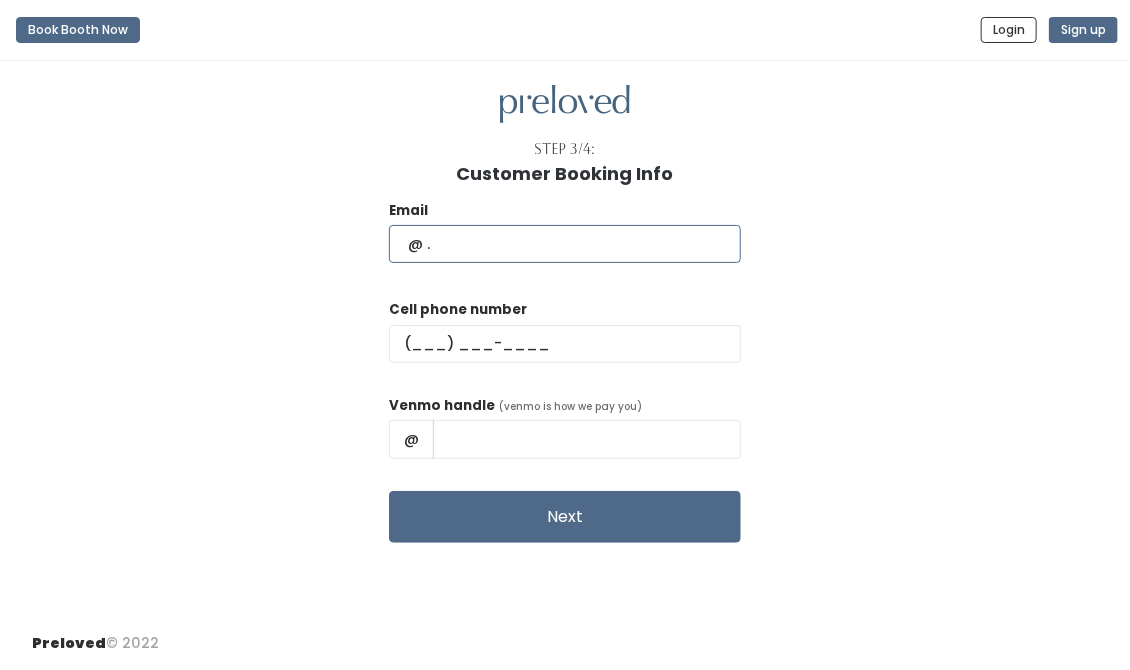 click at bounding box center (565, 244) 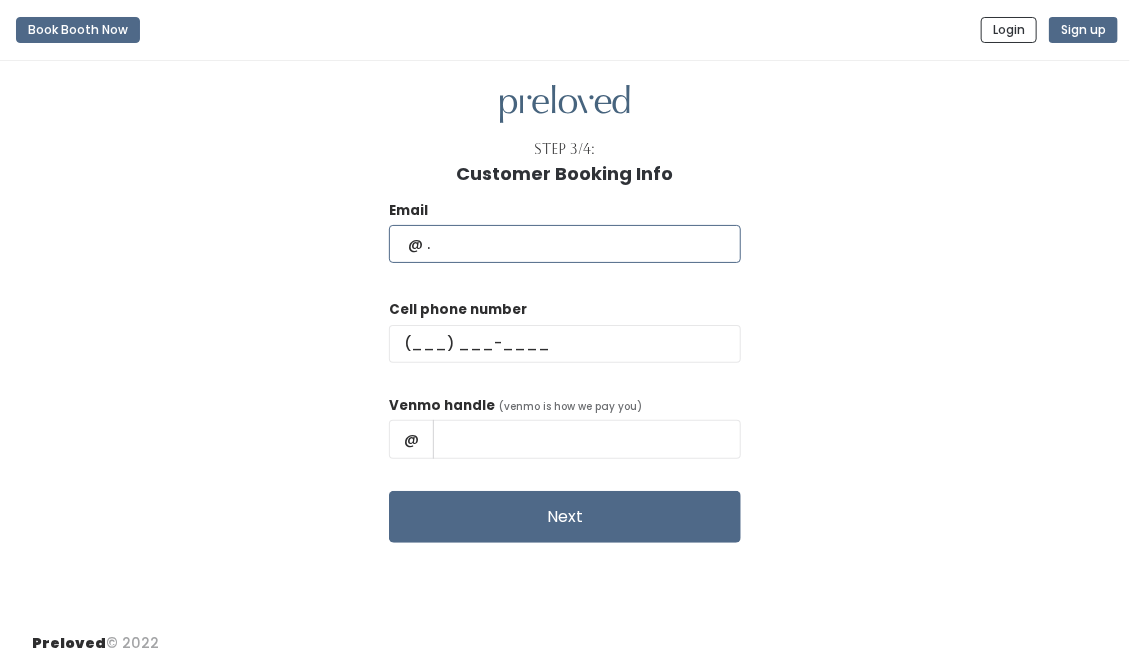 type on "[USERNAME]@example.com" 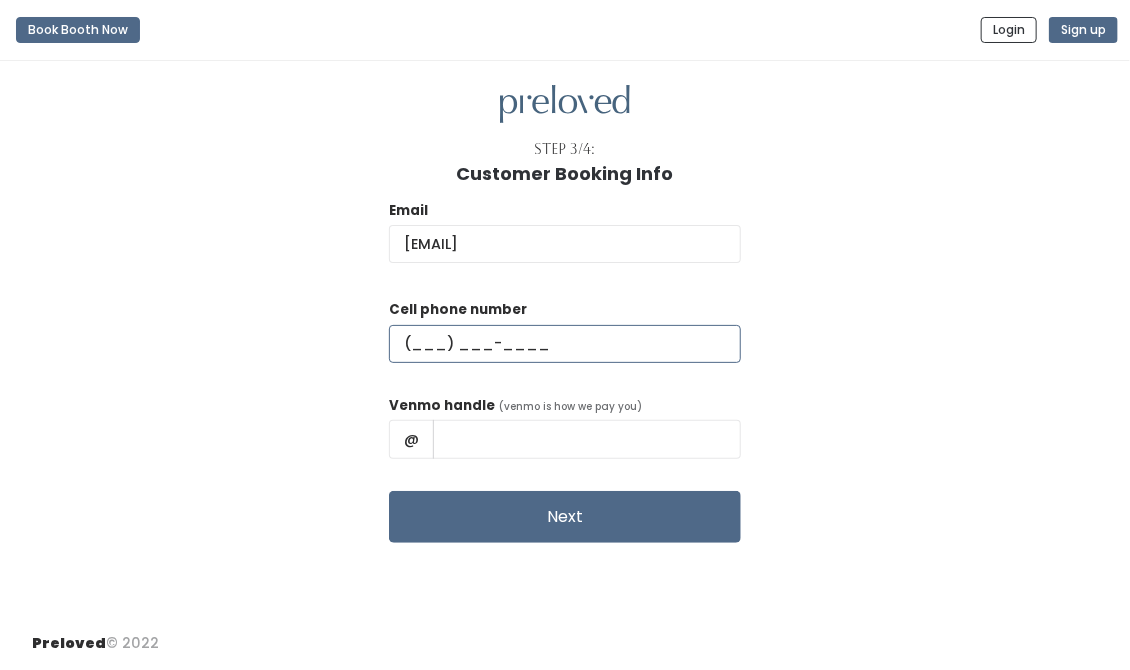 type on "[AREACODE]-[PHONE]" 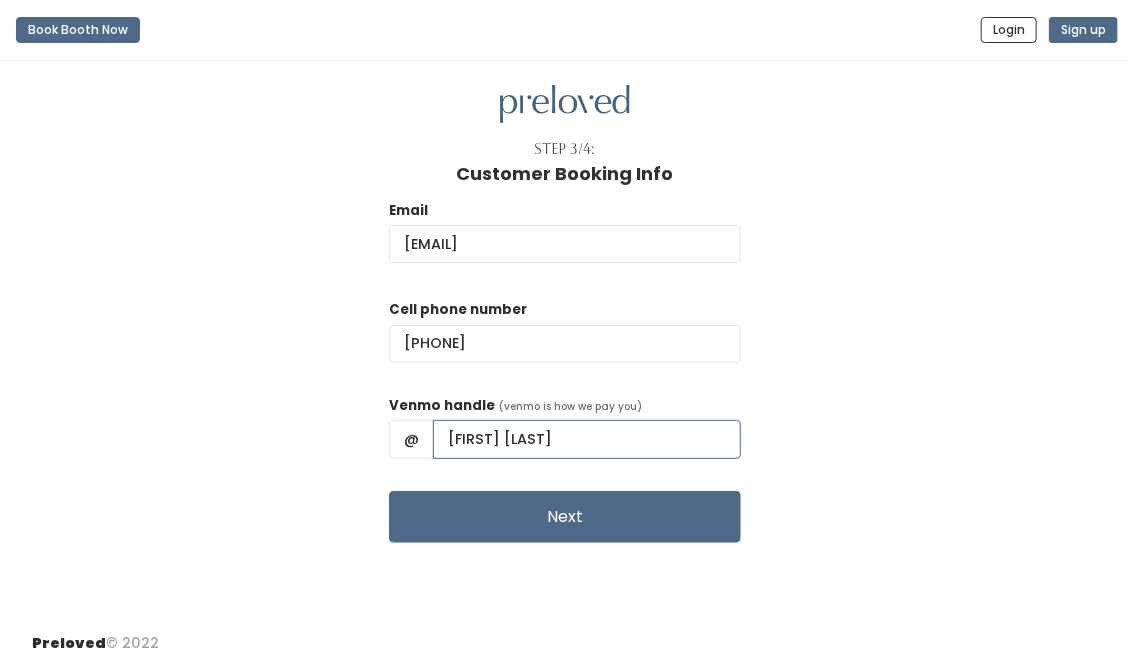 drag, startPoint x: 557, startPoint y: 443, endPoint x: 765, endPoint y: 455, distance: 208.34587 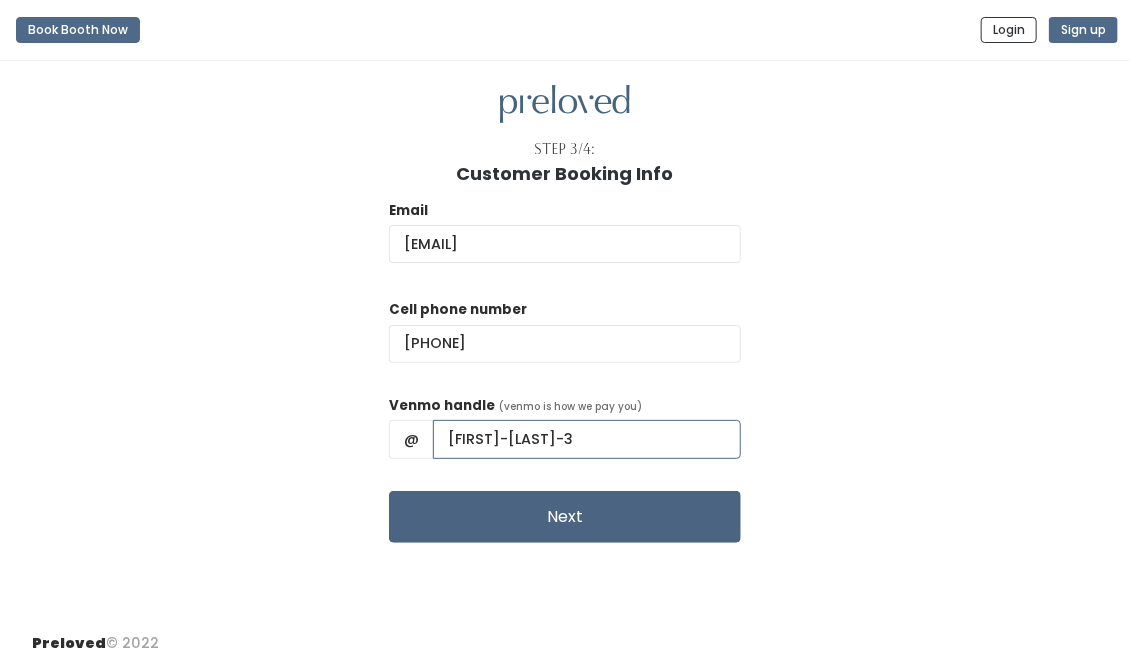 type on "Meagan-Warren-3" 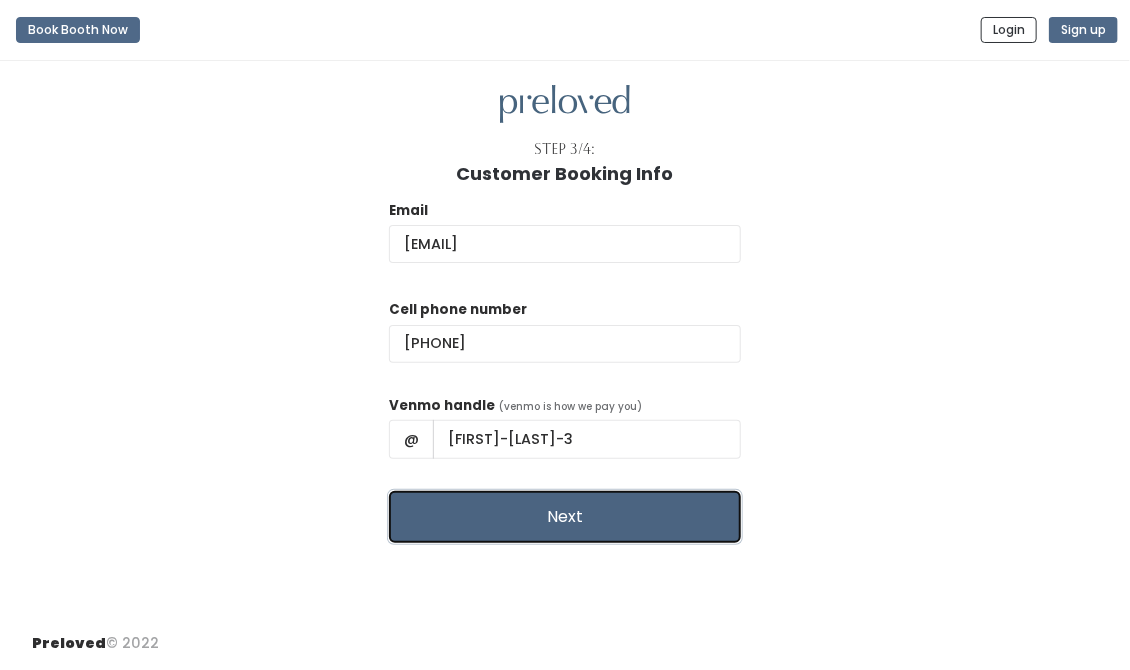 click on "Next" at bounding box center [565, 517] 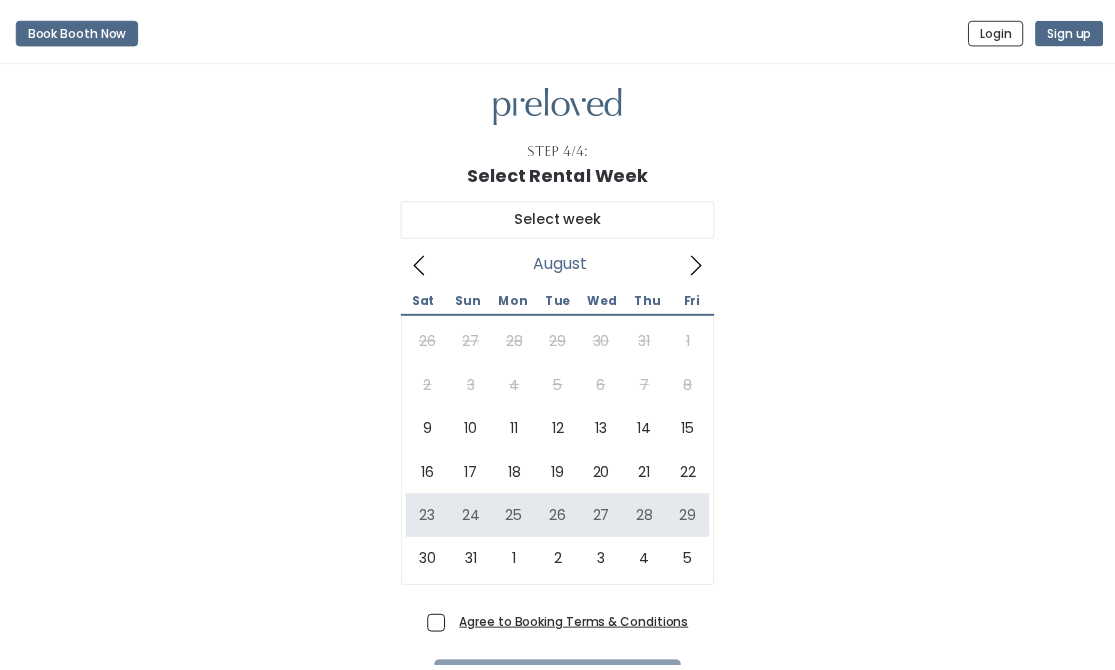 scroll, scrollTop: 0, scrollLeft: 0, axis: both 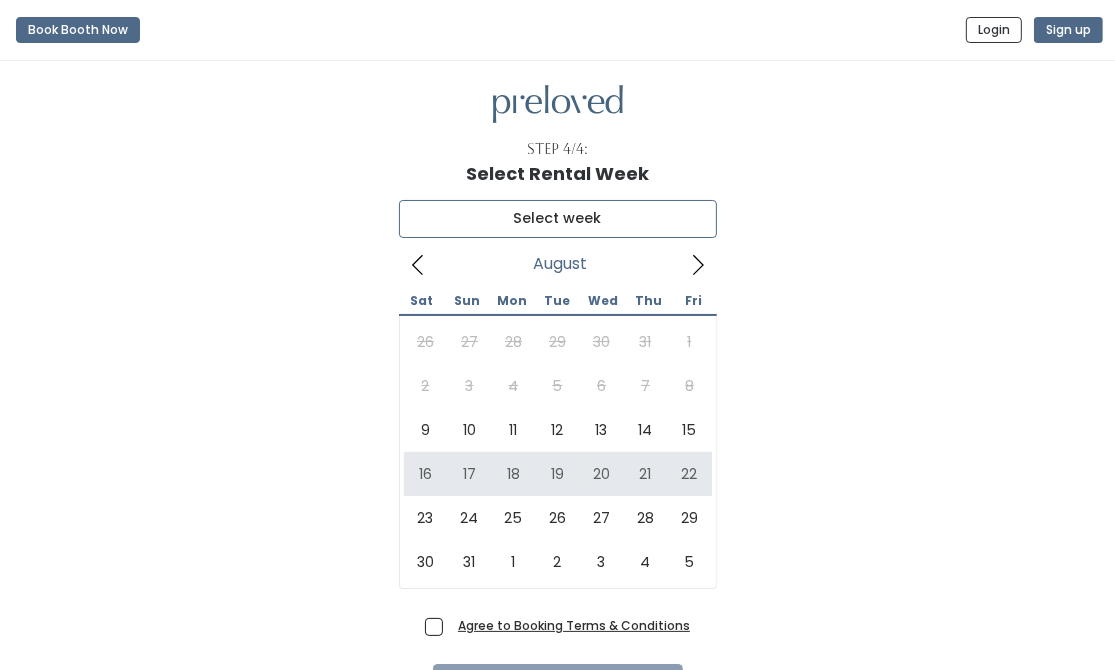 type on "August 16 to August 22" 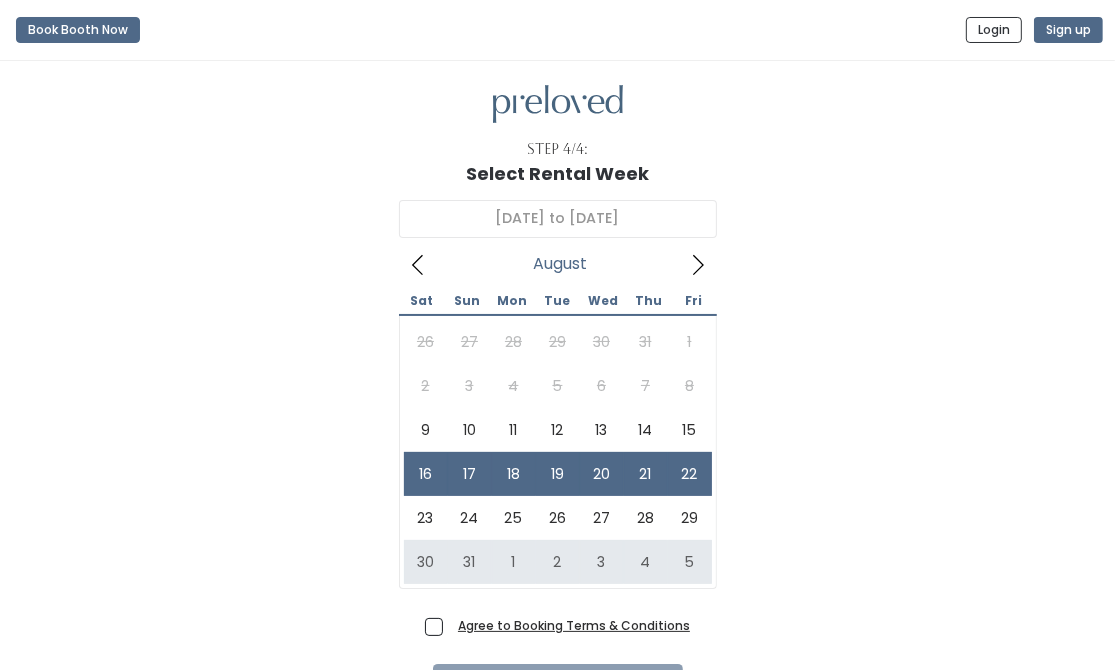 click on "Agree to Booking Terms & Conditions" at bounding box center (570, 625) 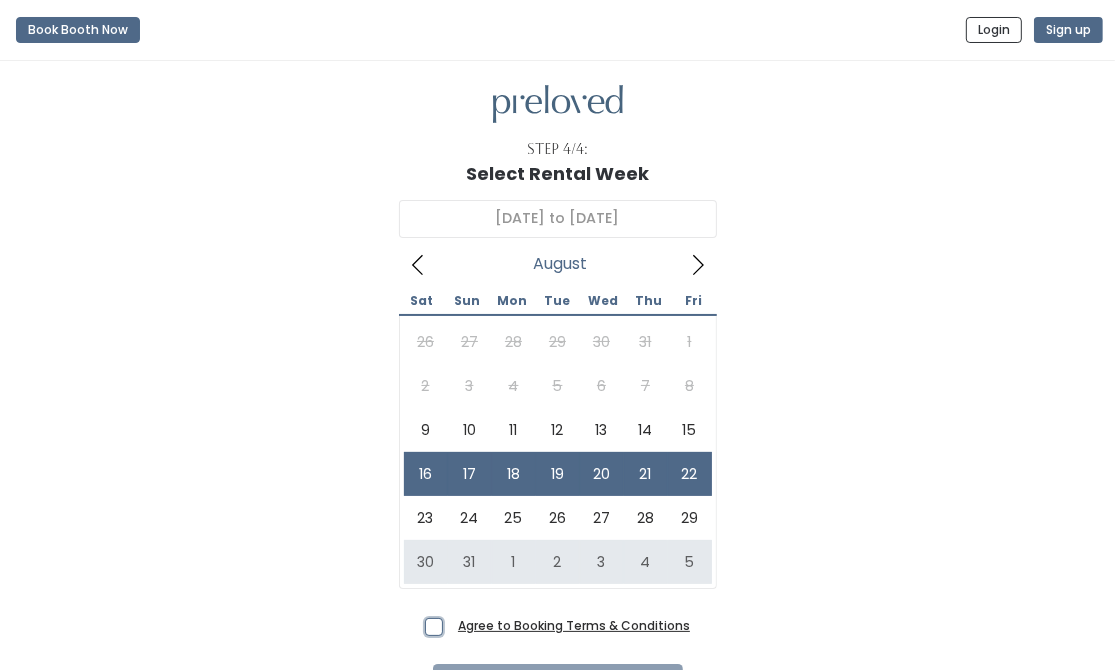 checkbox on "true" 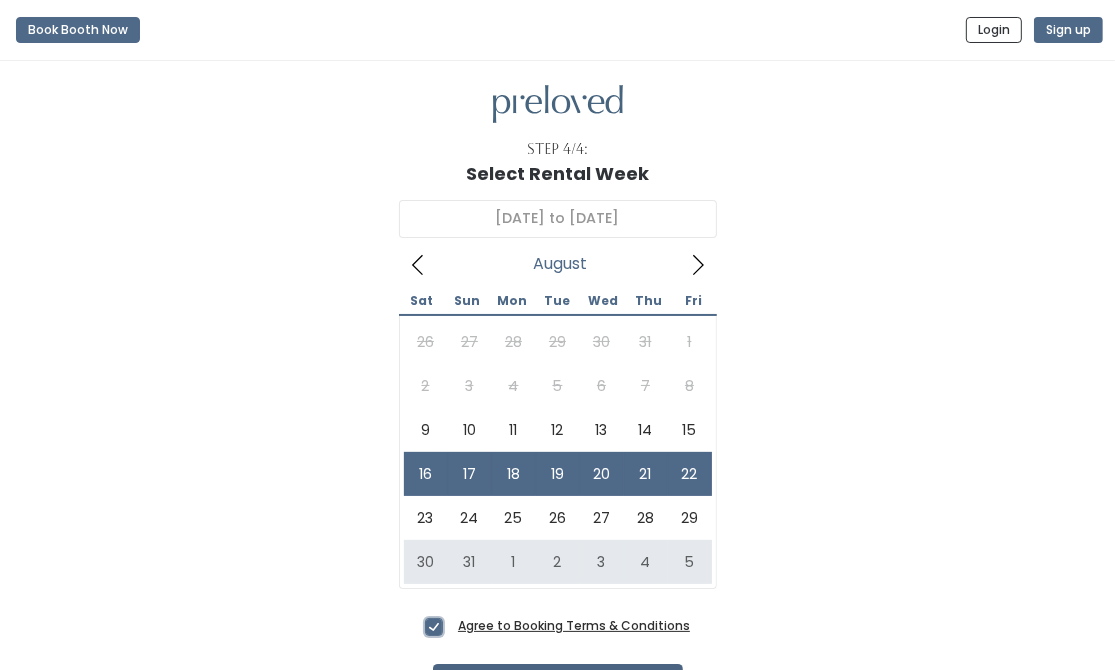 scroll, scrollTop: 119, scrollLeft: 0, axis: vertical 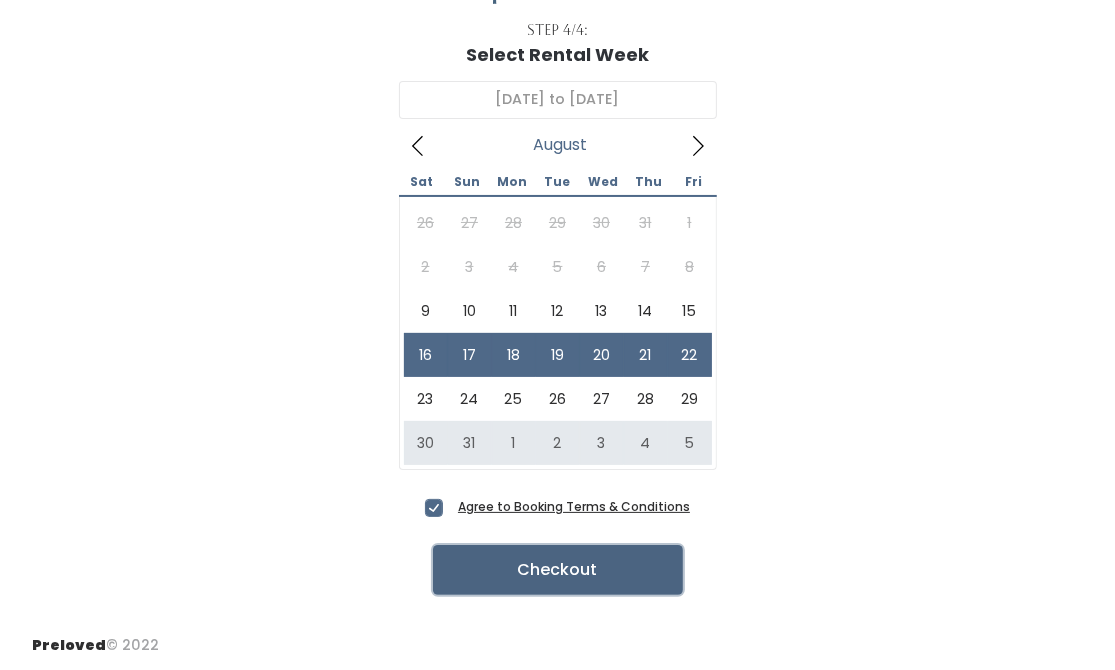 click on "Checkout" at bounding box center (558, 570) 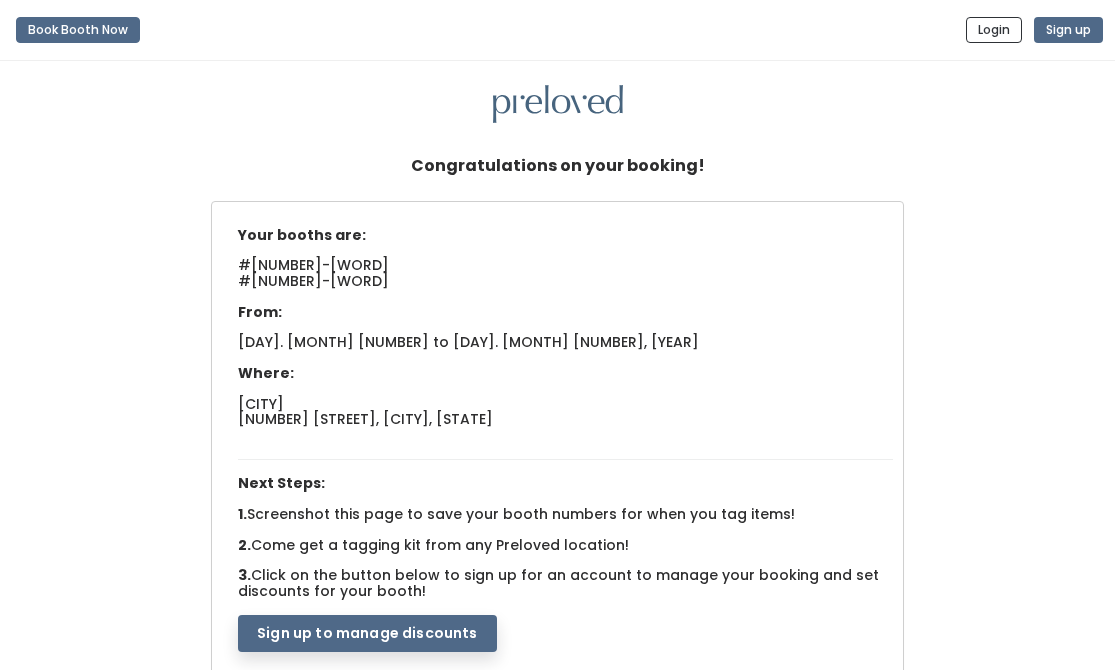 scroll, scrollTop: 0, scrollLeft: 0, axis: both 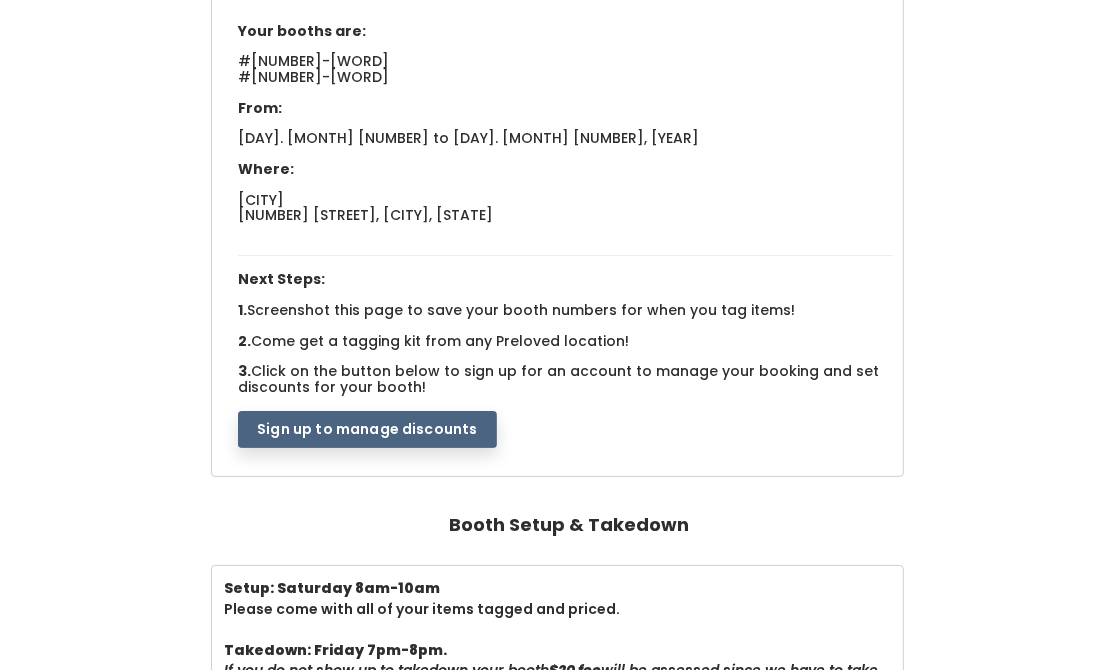 click on "Sign up to manage discounts" at bounding box center (367, 430) 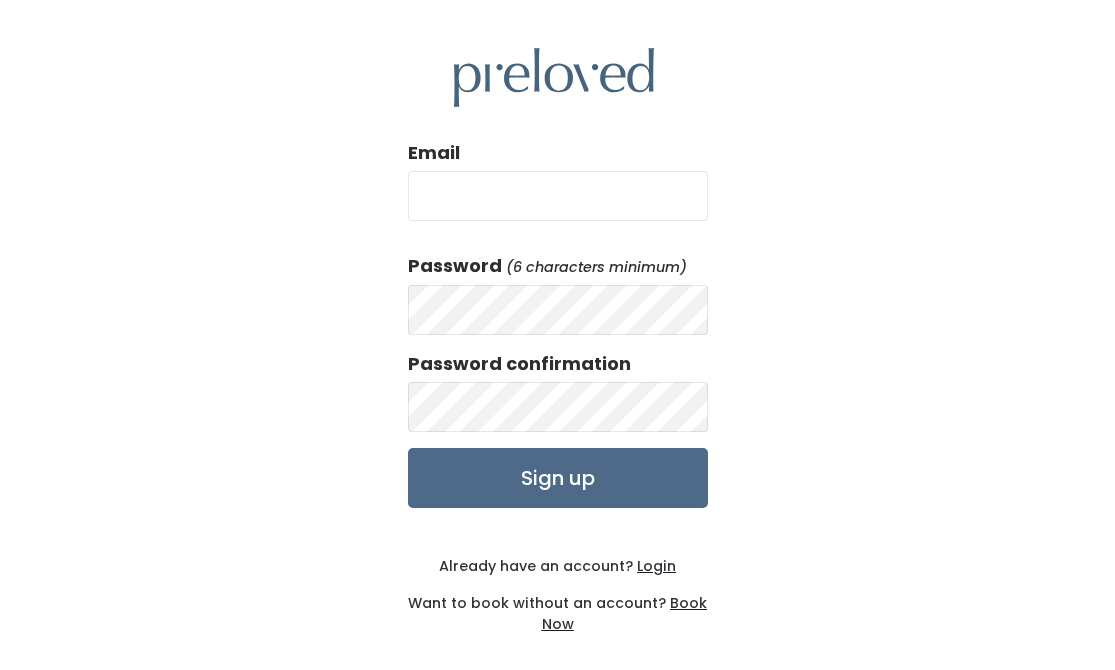 scroll, scrollTop: 0, scrollLeft: 0, axis: both 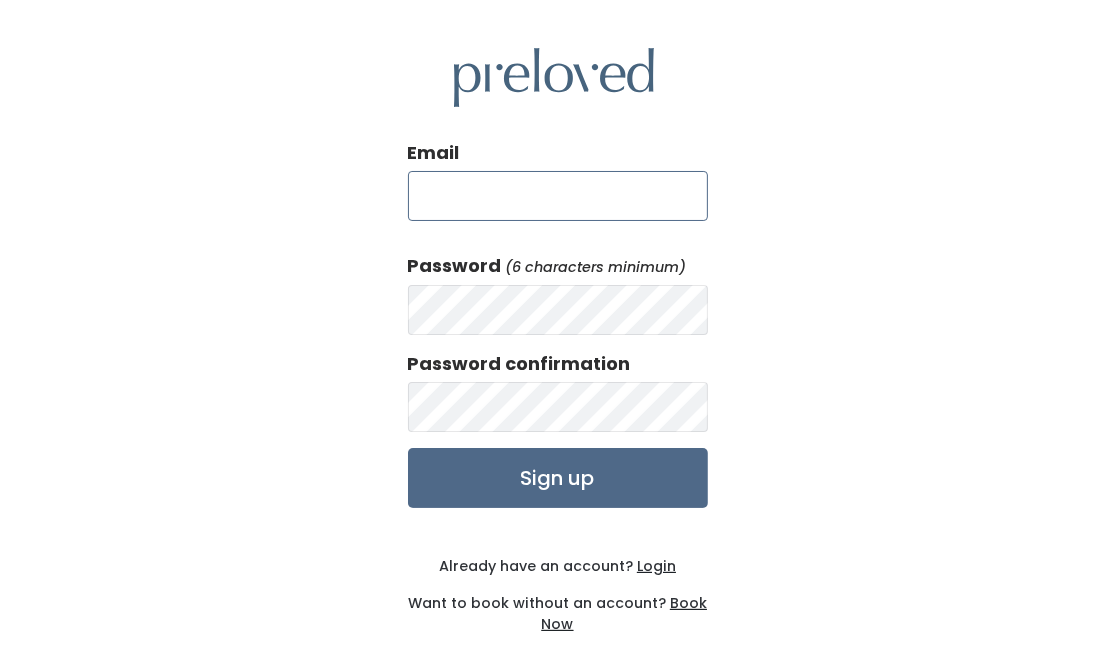 click on "Email" at bounding box center (558, 196) 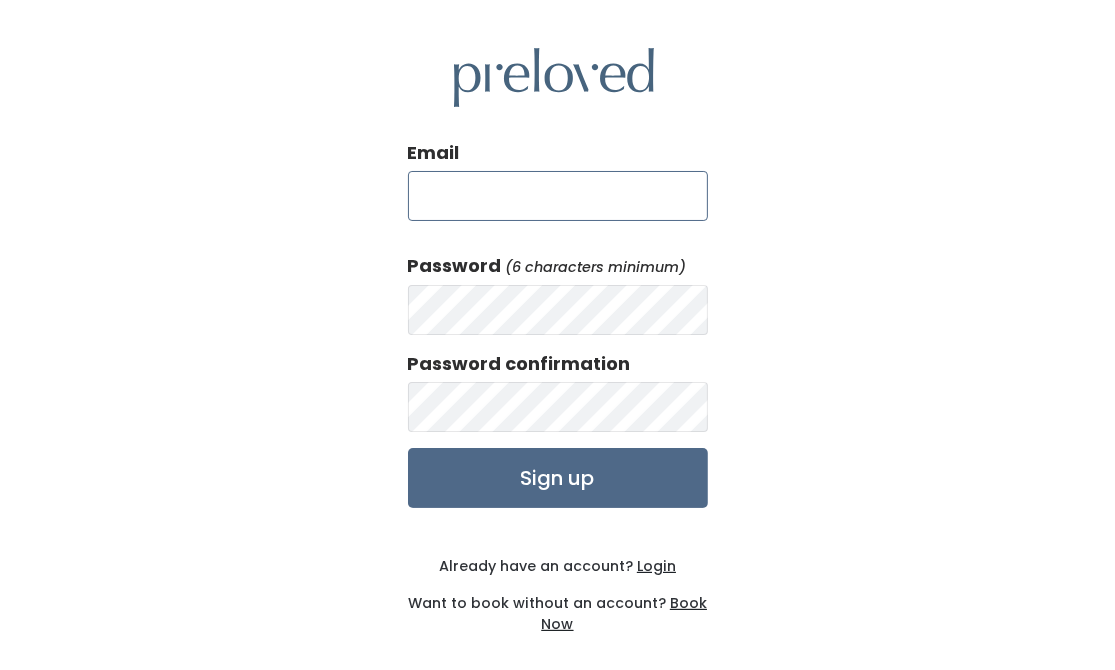 type on "shmeagan@gmail.com" 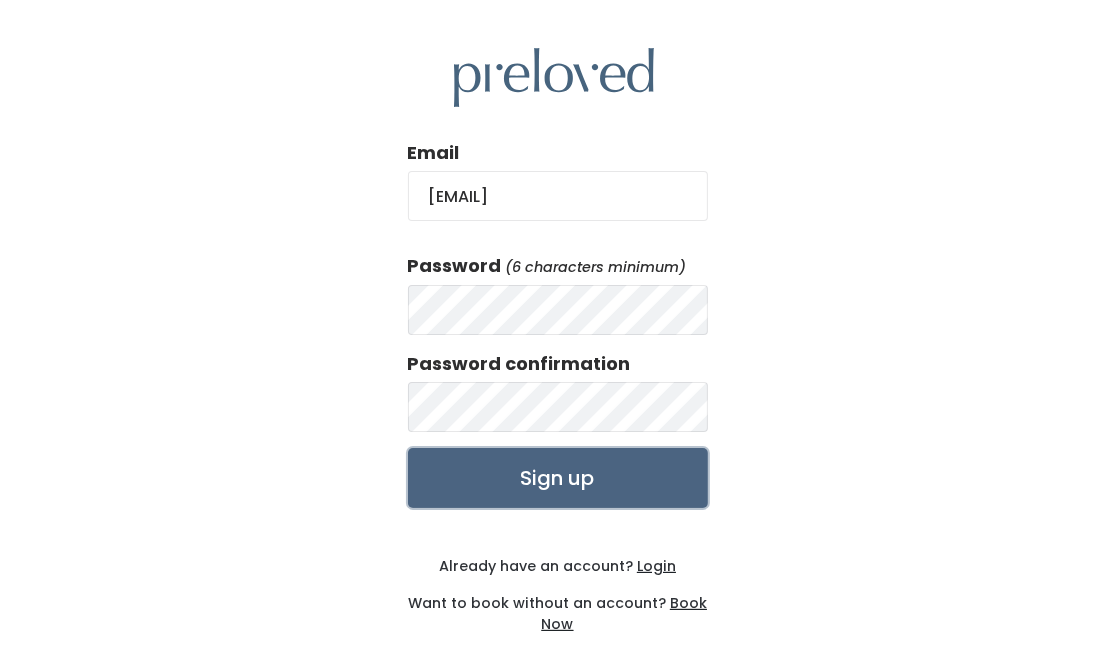 click on "Sign up" at bounding box center (558, 478) 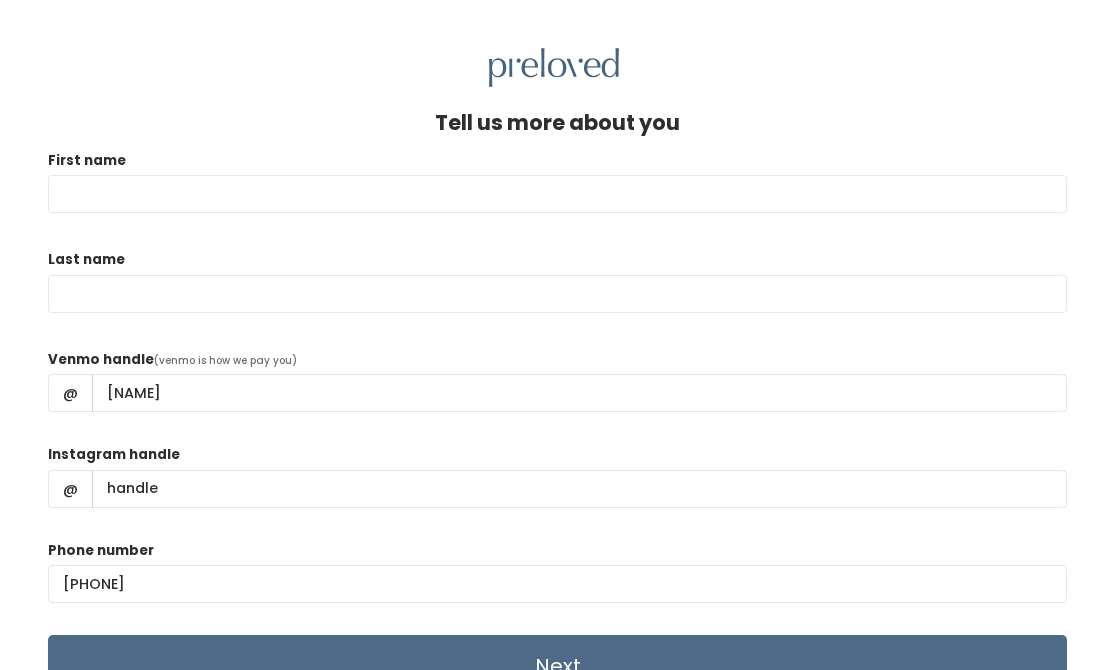 scroll, scrollTop: 0, scrollLeft: 0, axis: both 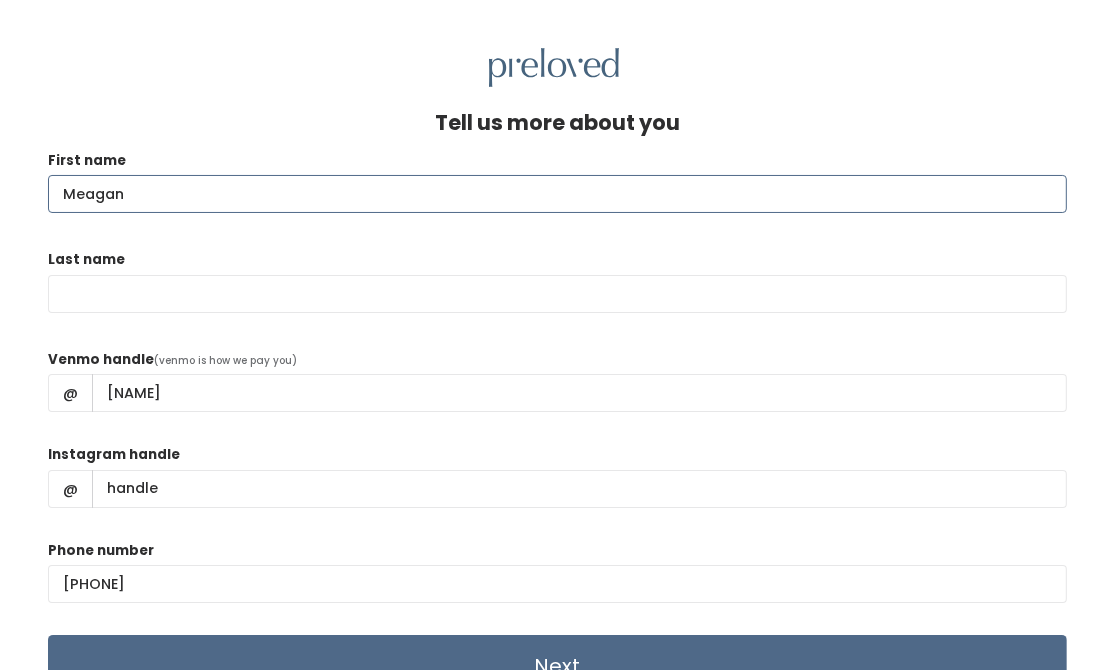 type on "Meagan" 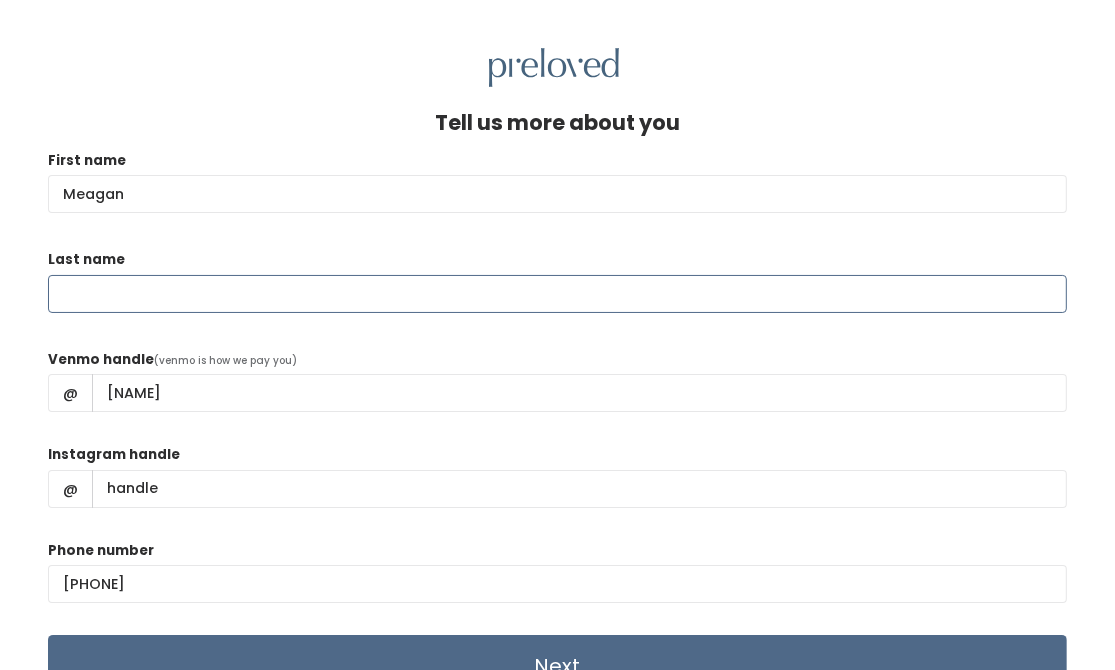 click on "Last name" at bounding box center (557, 294) 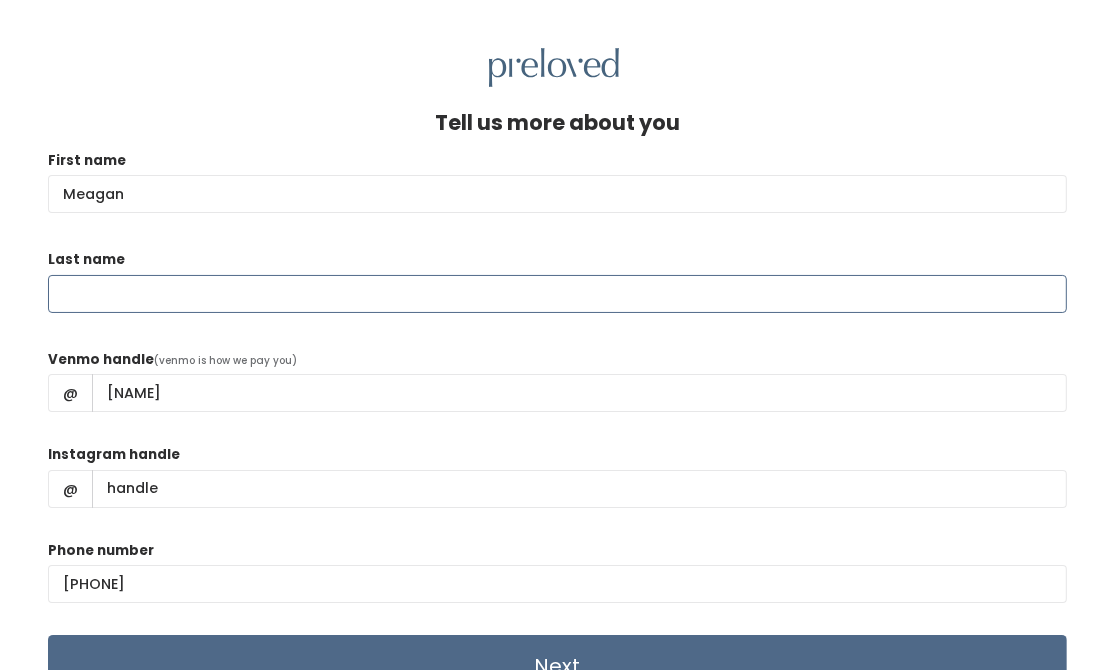 type on "Warren" 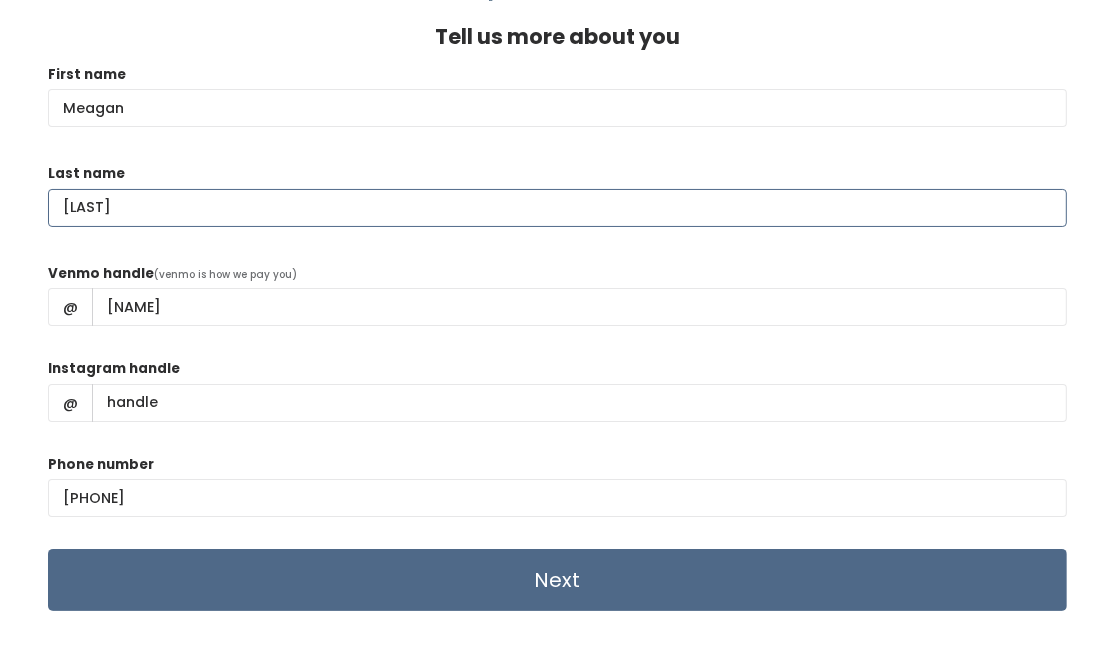 scroll, scrollTop: 85, scrollLeft: 0, axis: vertical 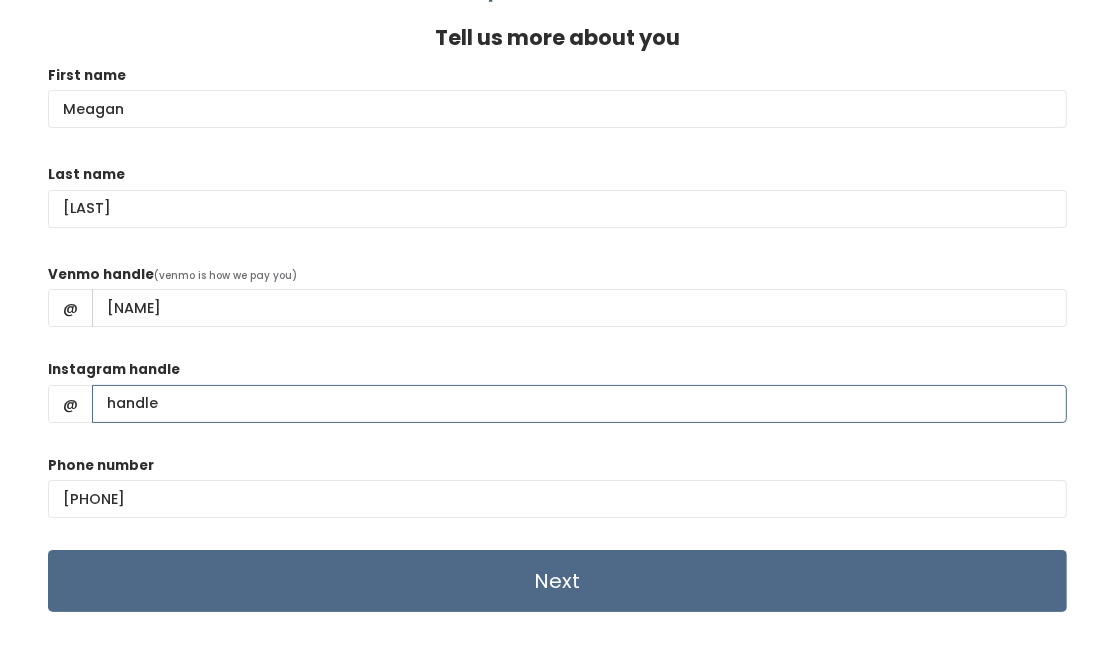 click on "Instagram handle" at bounding box center (579, 404) 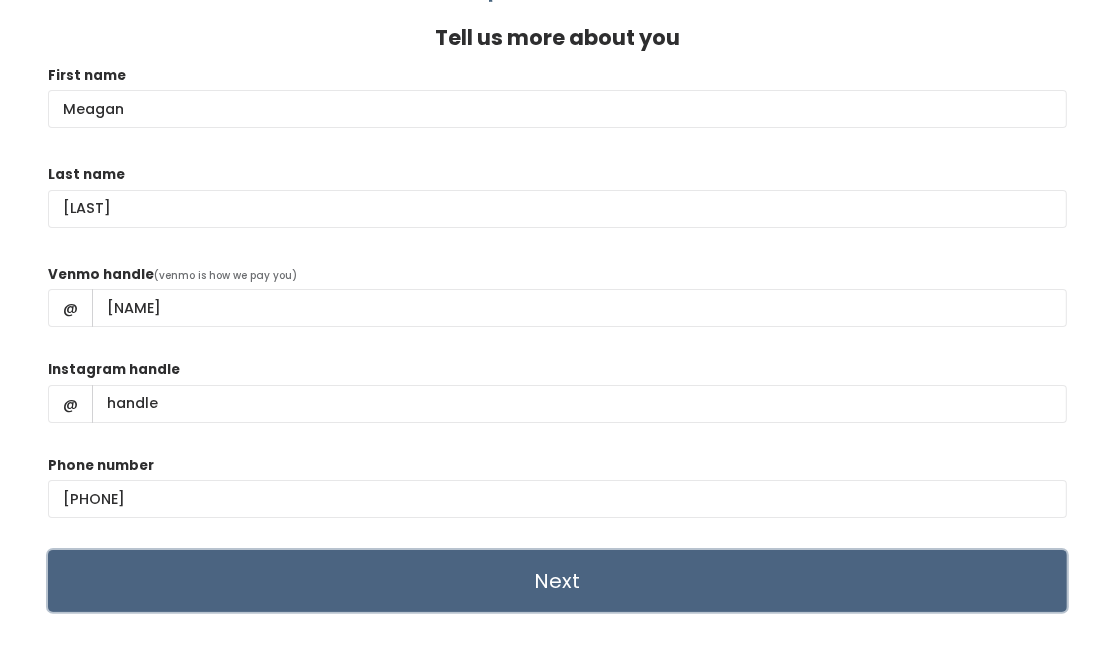 click on "Next" at bounding box center (557, 581) 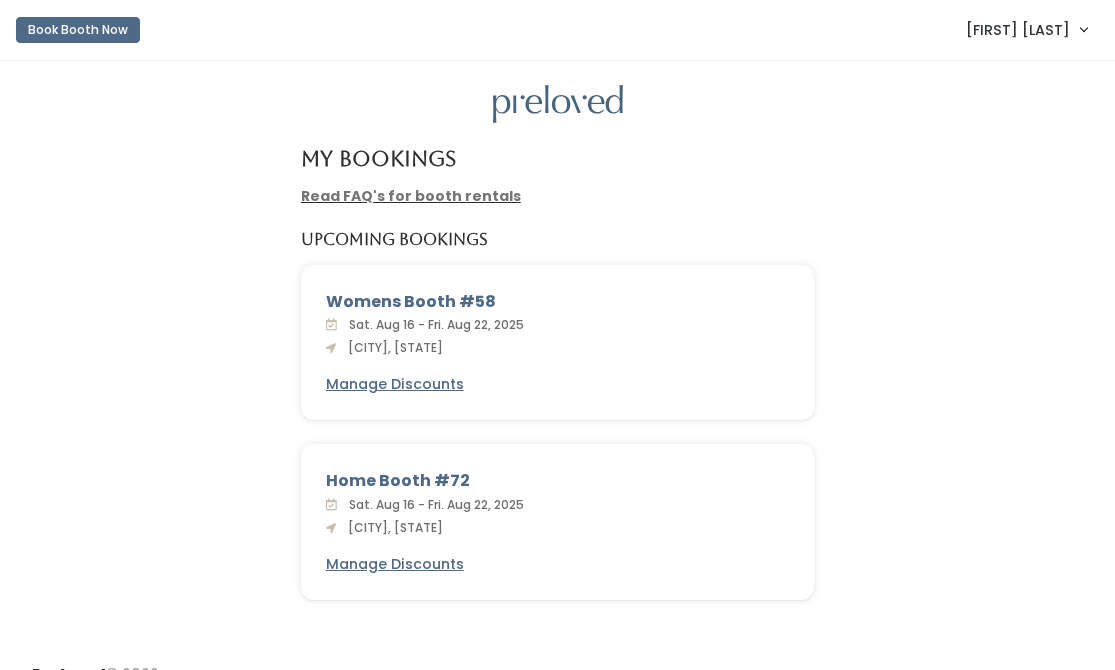 scroll, scrollTop: 0, scrollLeft: 0, axis: both 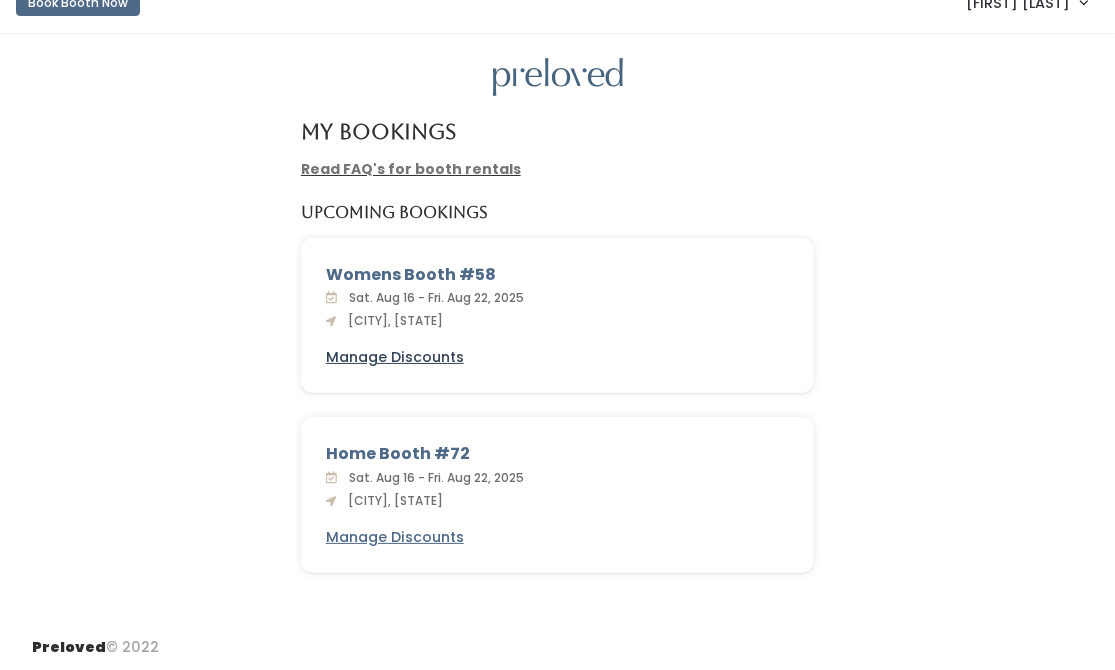 click on "Manage Discounts" at bounding box center (395, 357) 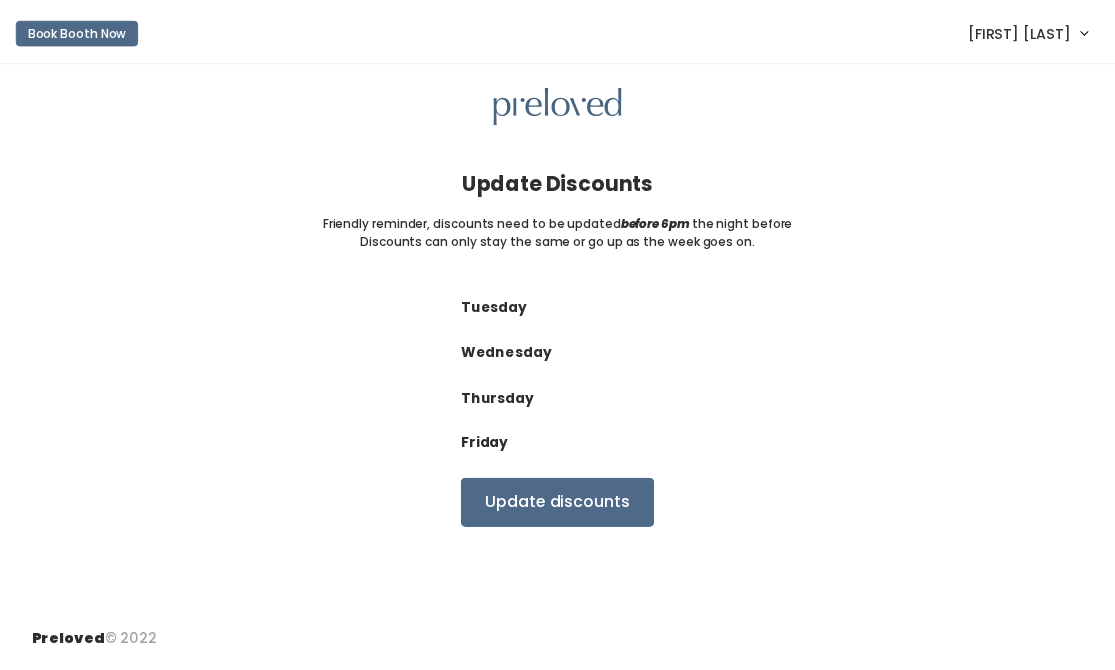 scroll, scrollTop: 0, scrollLeft: 0, axis: both 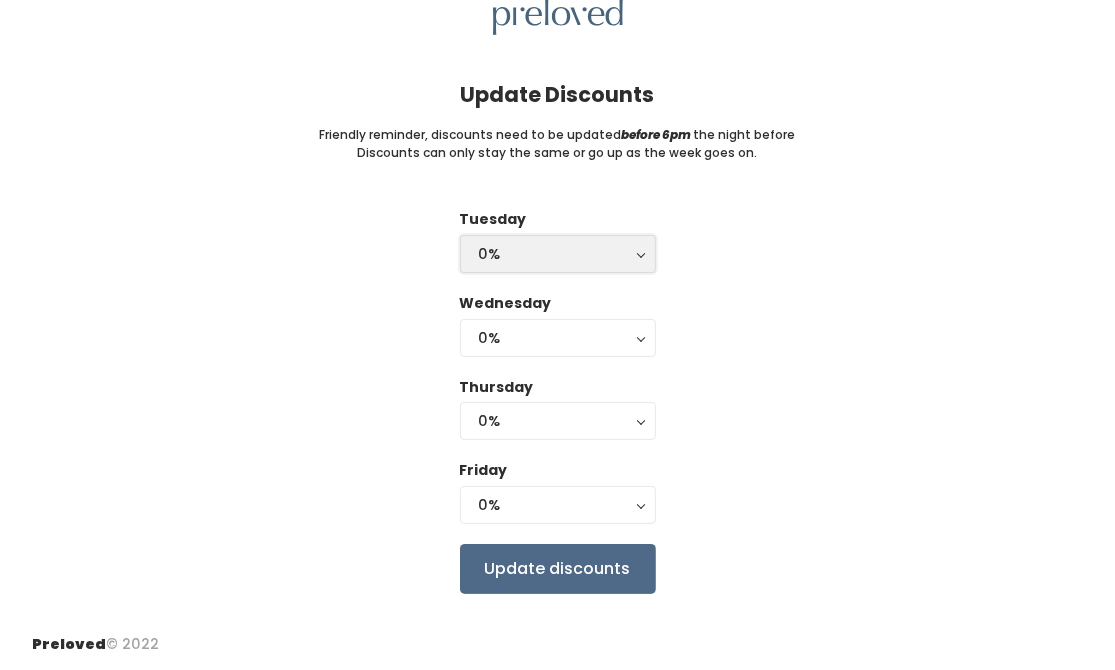 click on "0%" at bounding box center [558, 254] 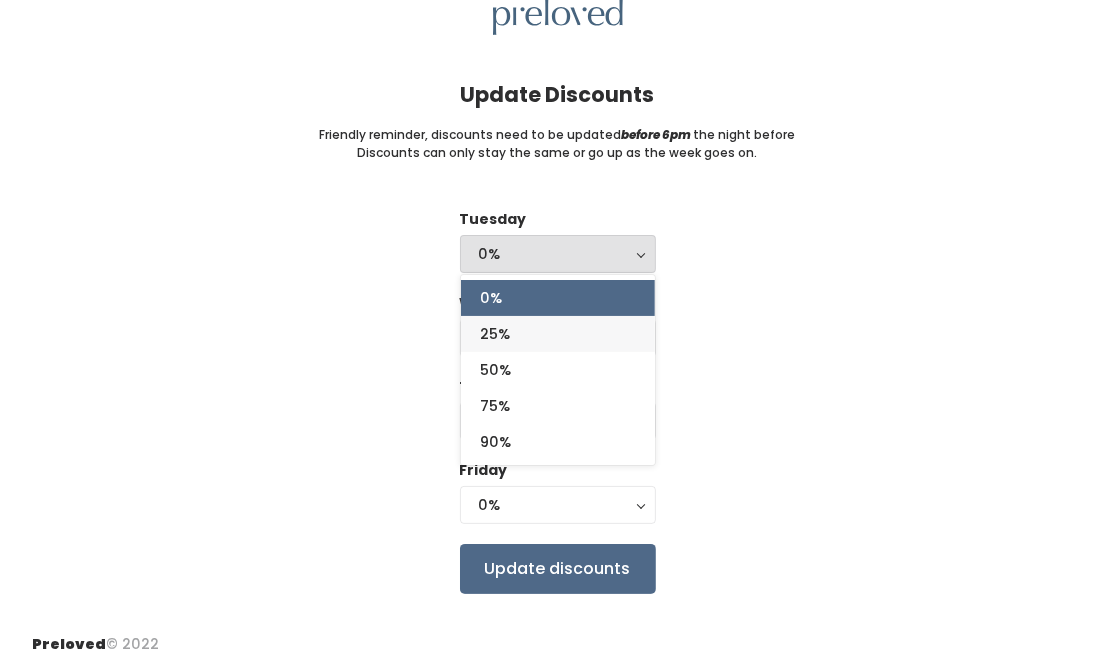 click on "25%" at bounding box center (558, 334) 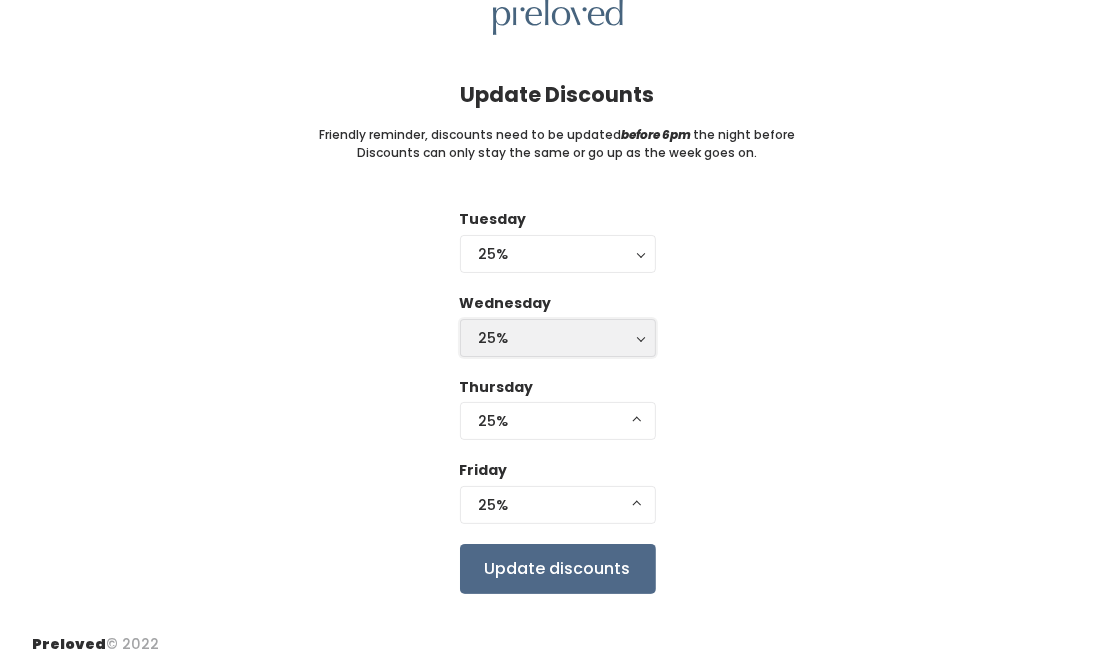 click on "25%" at bounding box center (558, 338) 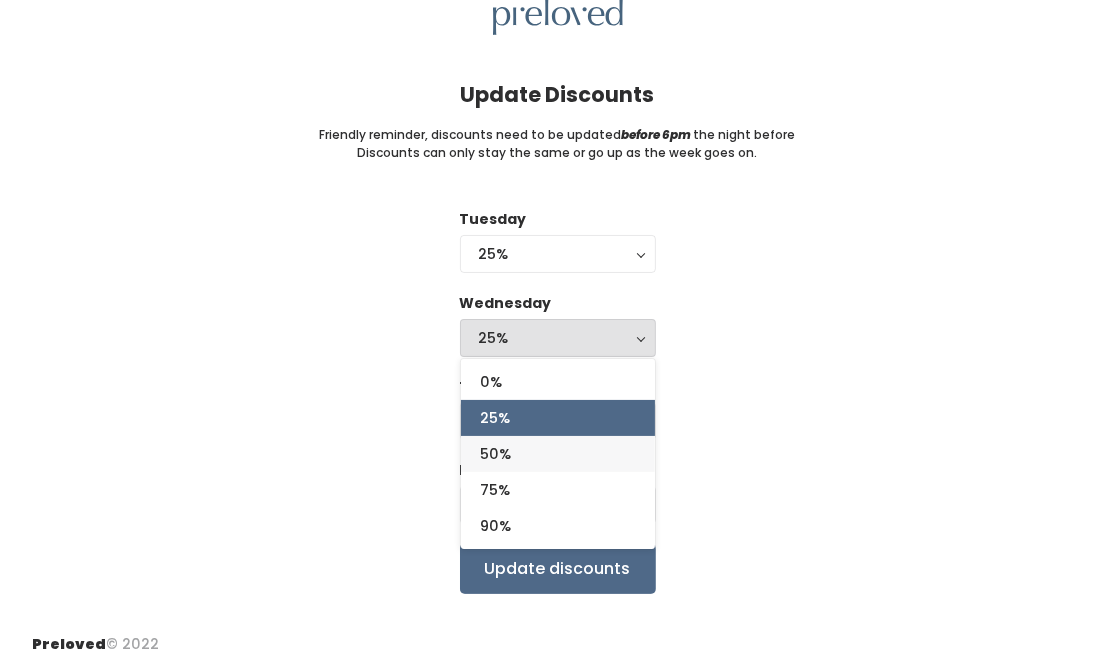 click on "50%" at bounding box center (558, 454) 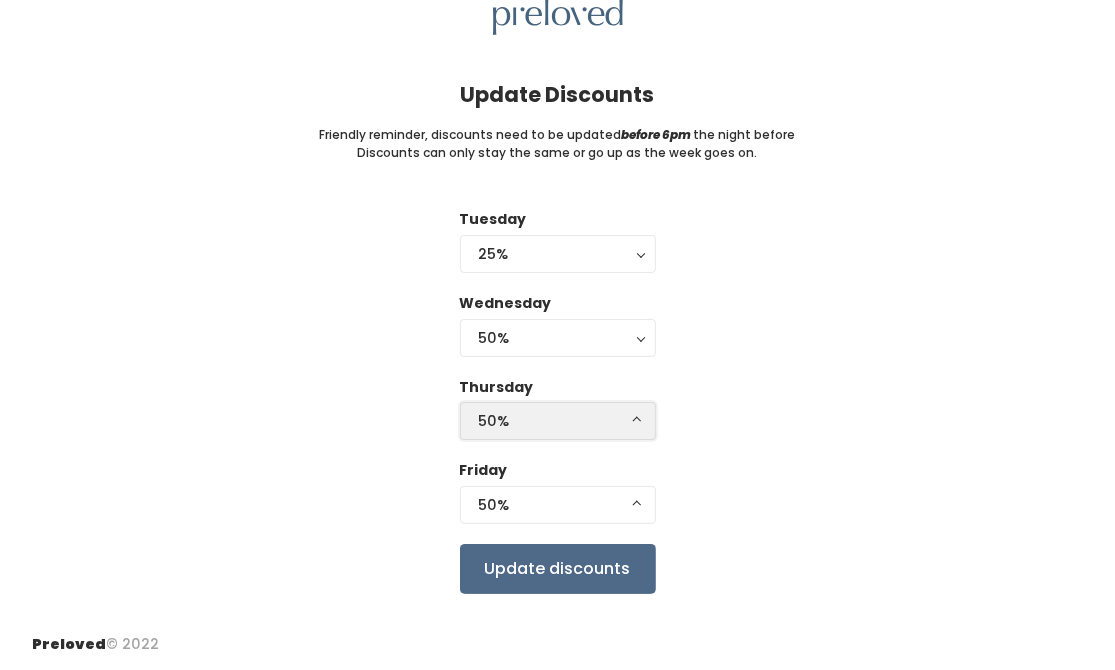 click on "50%" at bounding box center (558, 421) 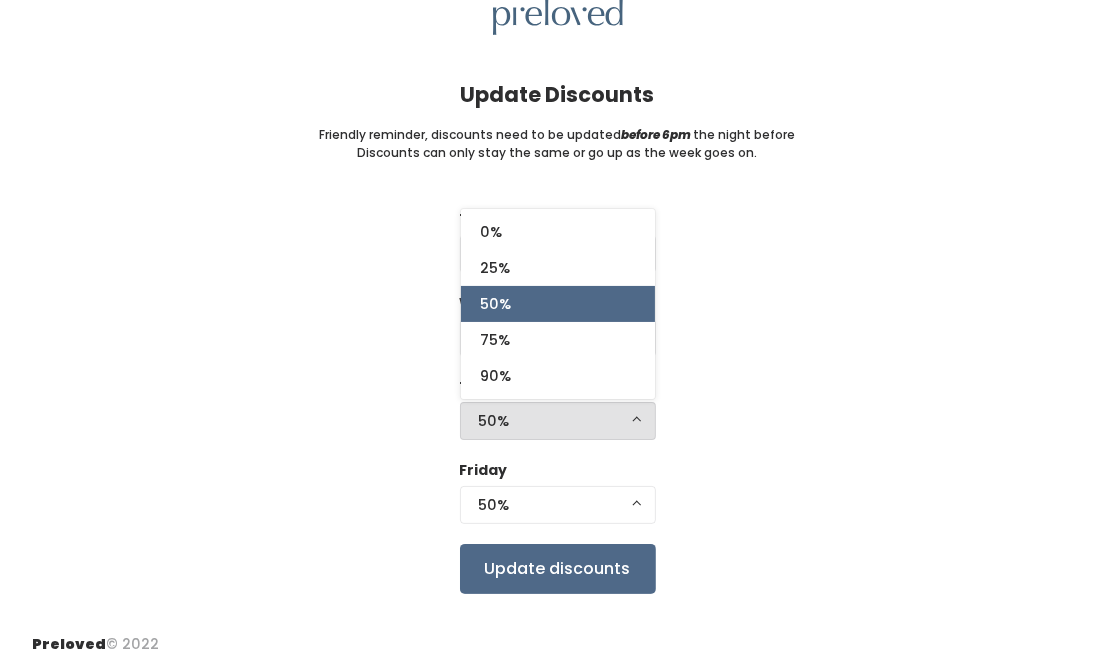 click on "Tuesday
0%
25%
50%
75%
90% 25%   0% 25% 50% 75% 90%
Wednesday
0%
25%
50%
75%
90% 50%   0% 25% 50% 75% 90%
Thursday
0%
25%
50%
75%
90% 50%   0% 25% 50% 75% 90%
Friday
0%
25%
50%
75%
90% 50%   0% 25% 50% 75% 90%
Update discounts" at bounding box center [557, 401] 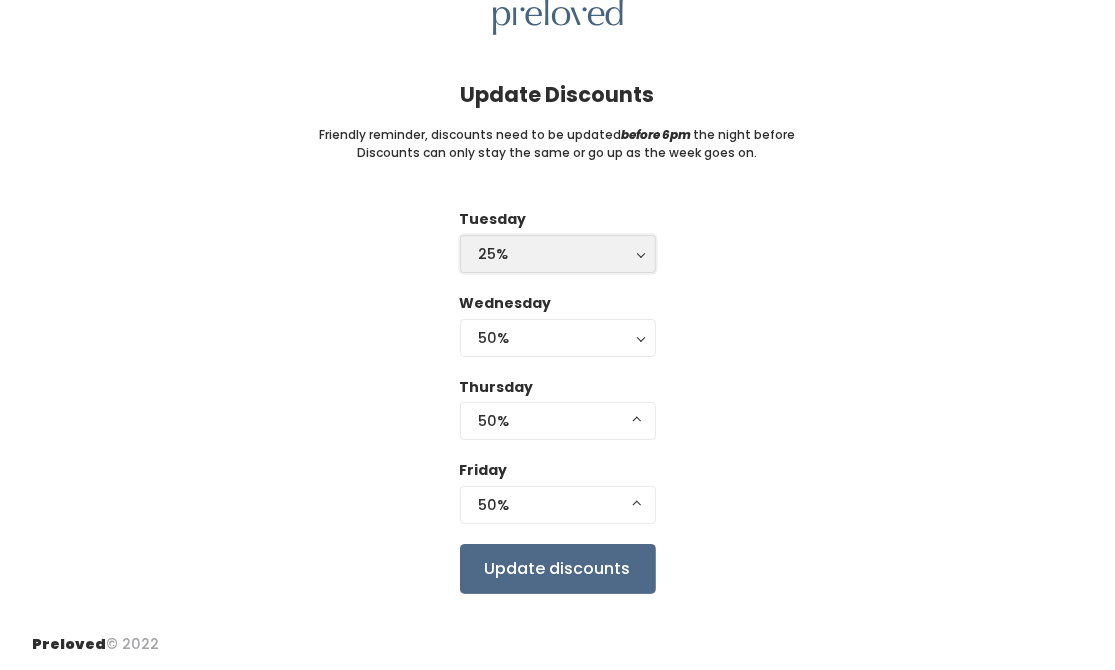 click on "25%" at bounding box center (558, 254) 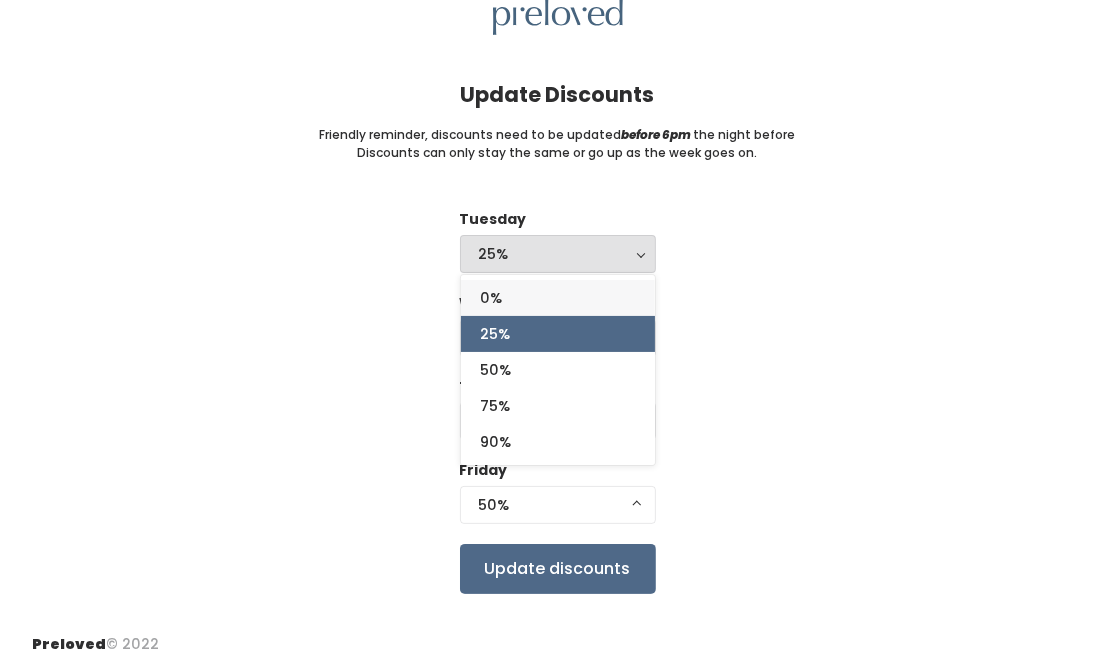 click on "0%" at bounding box center [558, 298] 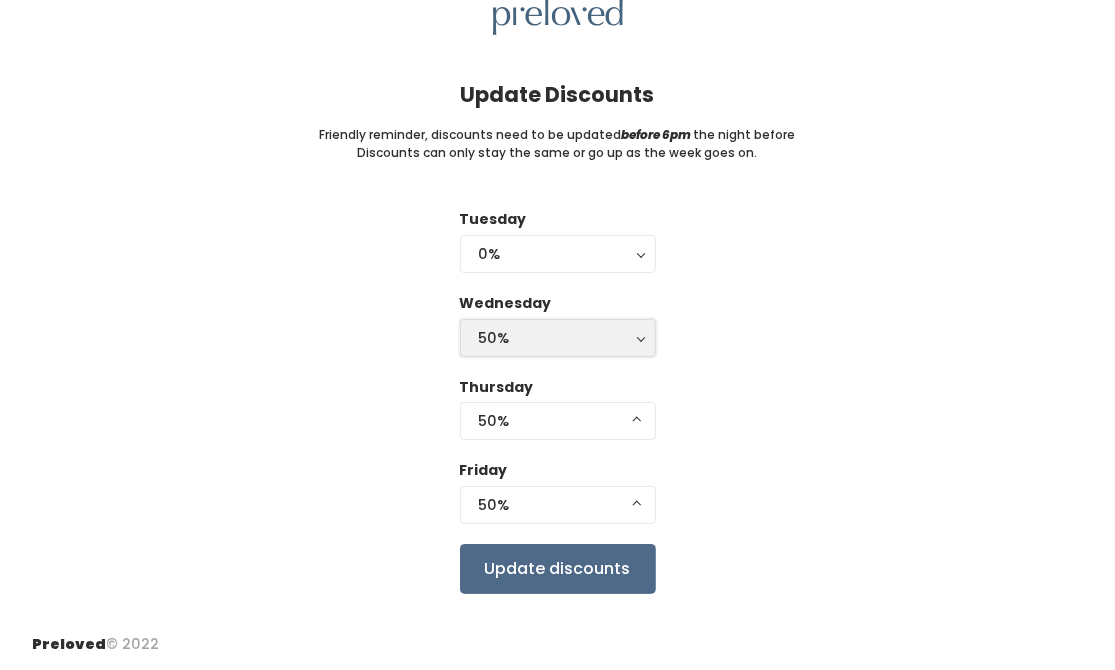 click on "50%" at bounding box center (558, 338) 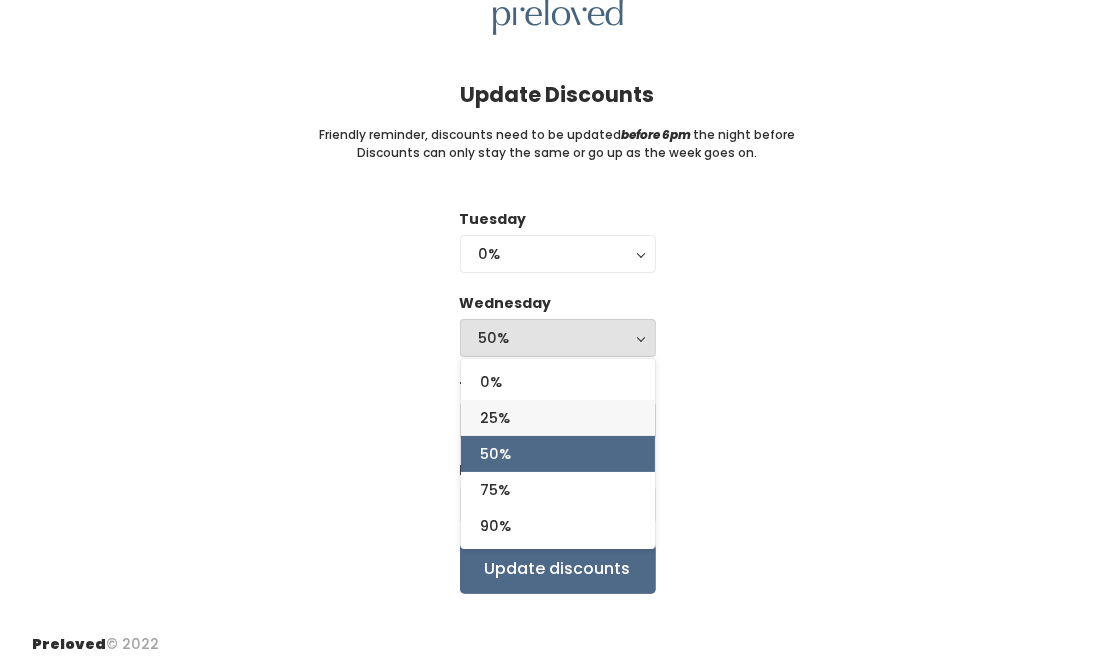 click on "25%" at bounding box center [558, 418] 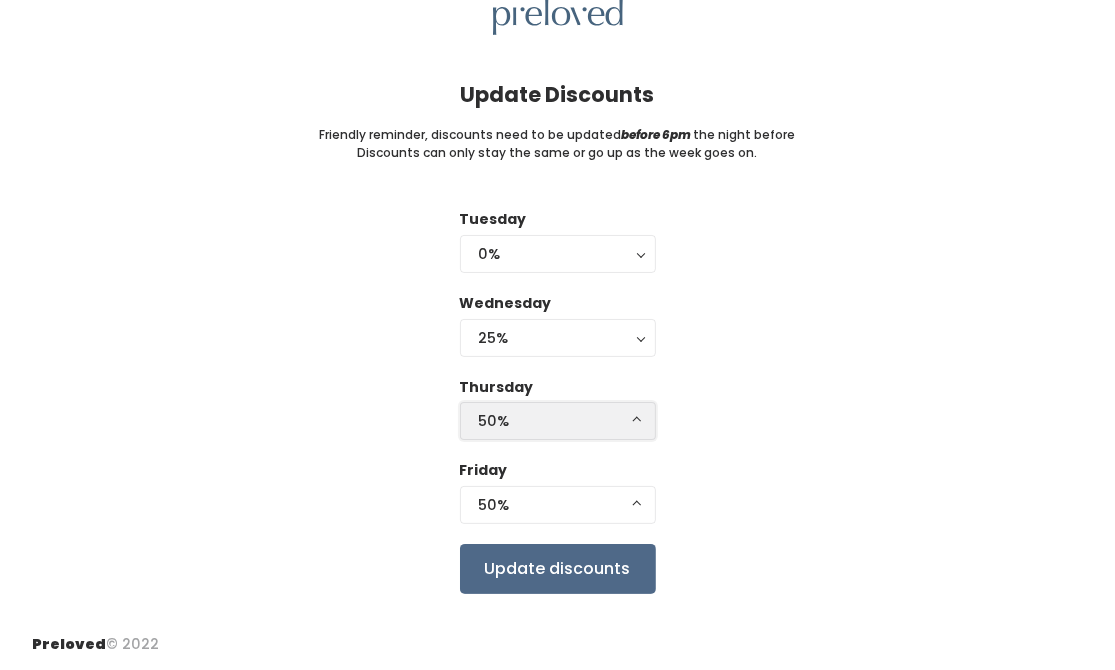 click on "50%" at bounding box center (558, 421) 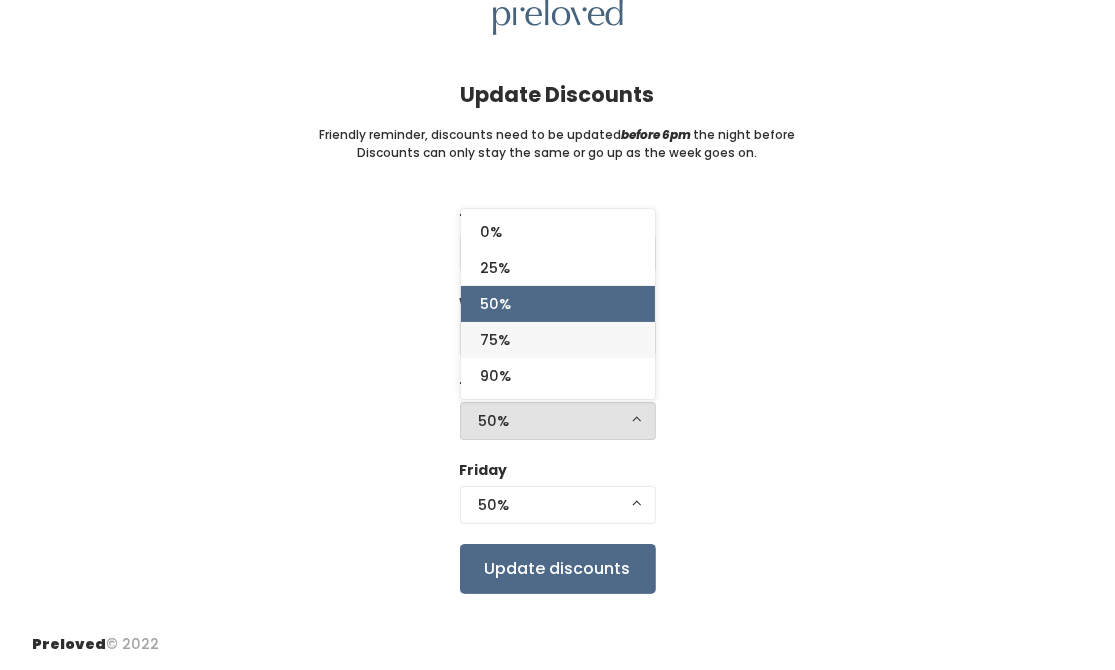 click on "75%" at bounding box center [558, 340] 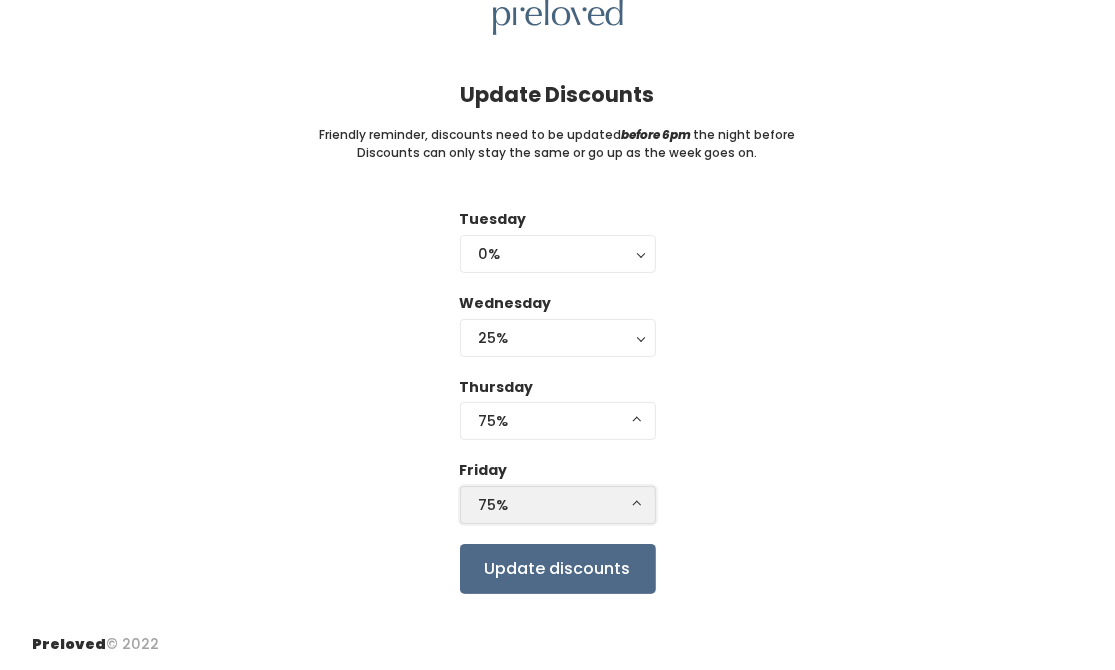 click on "75%" at bounding box center (558, 505) 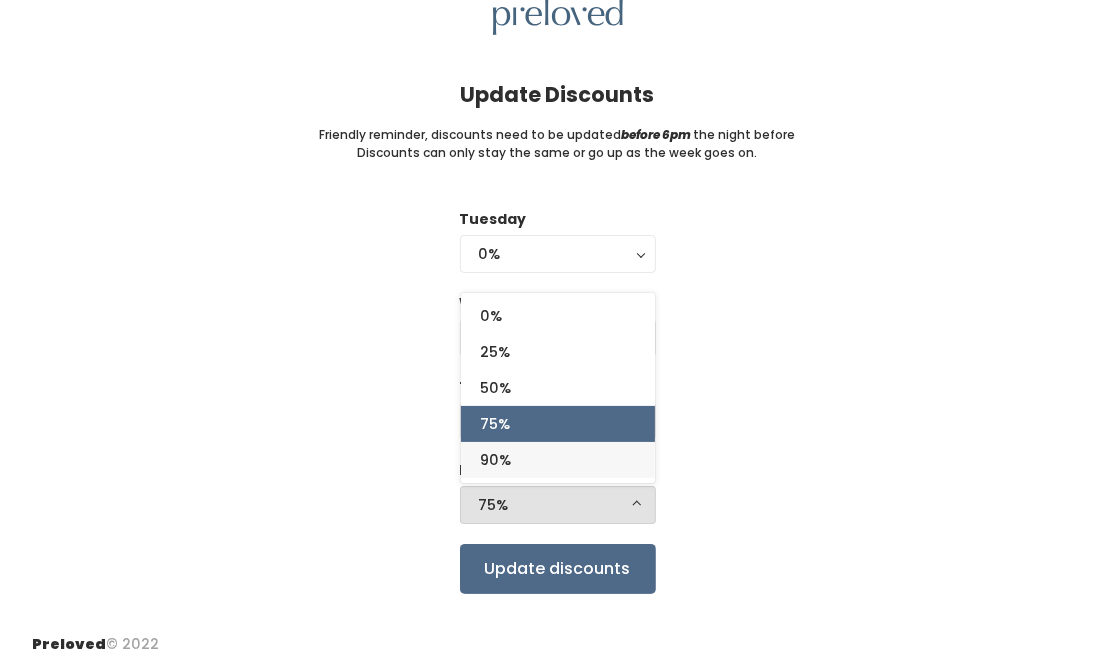 click on "90%" at bounding box center [558, 460] 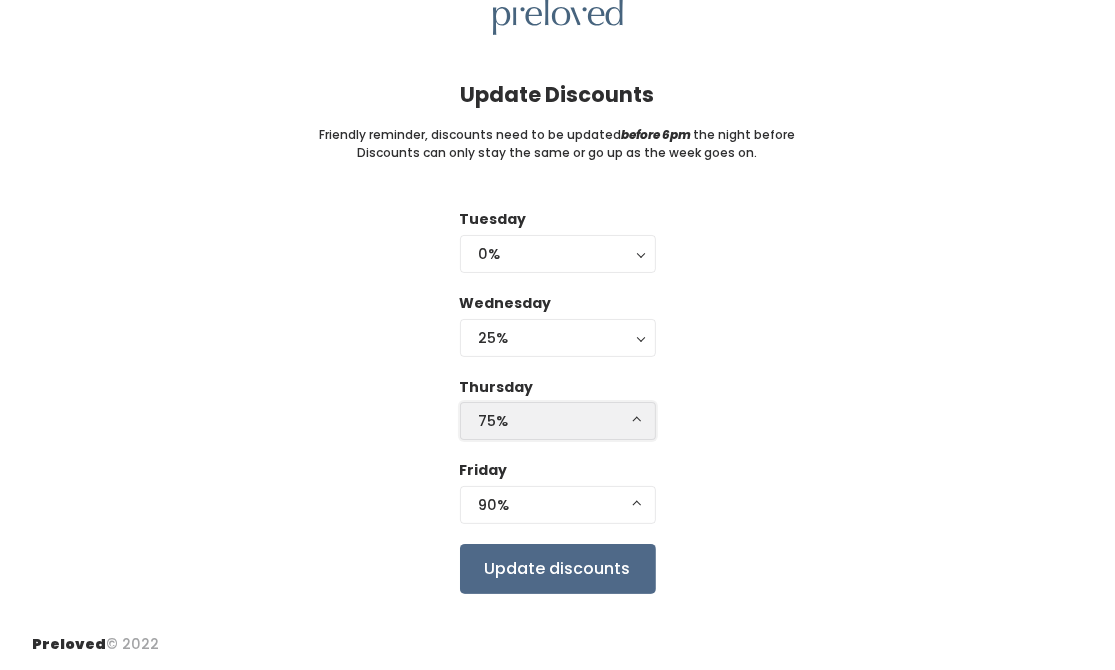click on "75%" at bounding box center (558, 421) 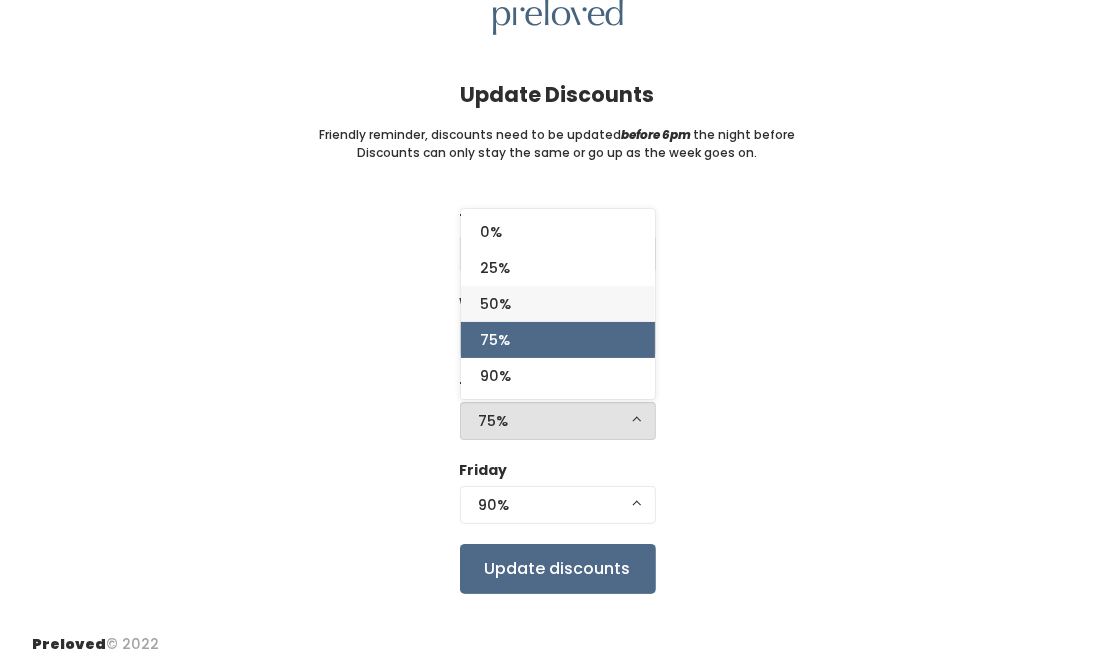 click on "50%" at bounding box center (558, 304) 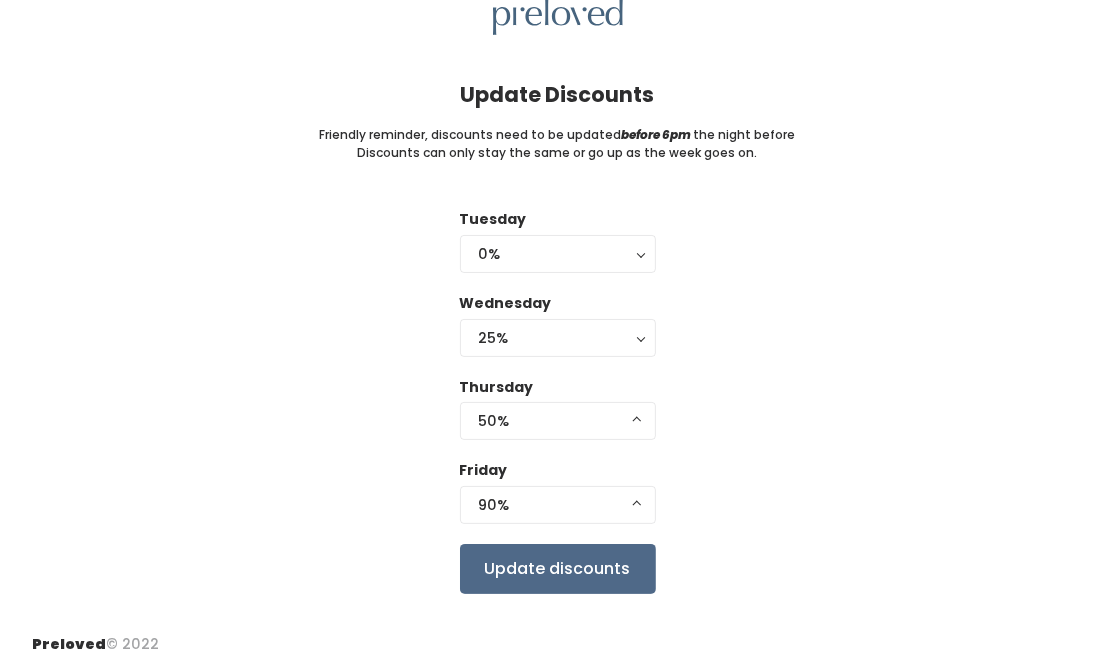 click on "Tuesday
0%
25%
50%
75%
90% 0%   0% 25% 50% 75% 90%
Wednesday
0%
25%
50%
75%
90% 25%   0% 25% 50% 75% 90%
Thursday
0%
25%
50%
75%
90% 50%   0% 25% 50% 75% 90%
Friday
0%
25%
50%
75%
90% 90%   0% 25% 50% 75% 90%
Update discounts" at bounding box center (557, 401) 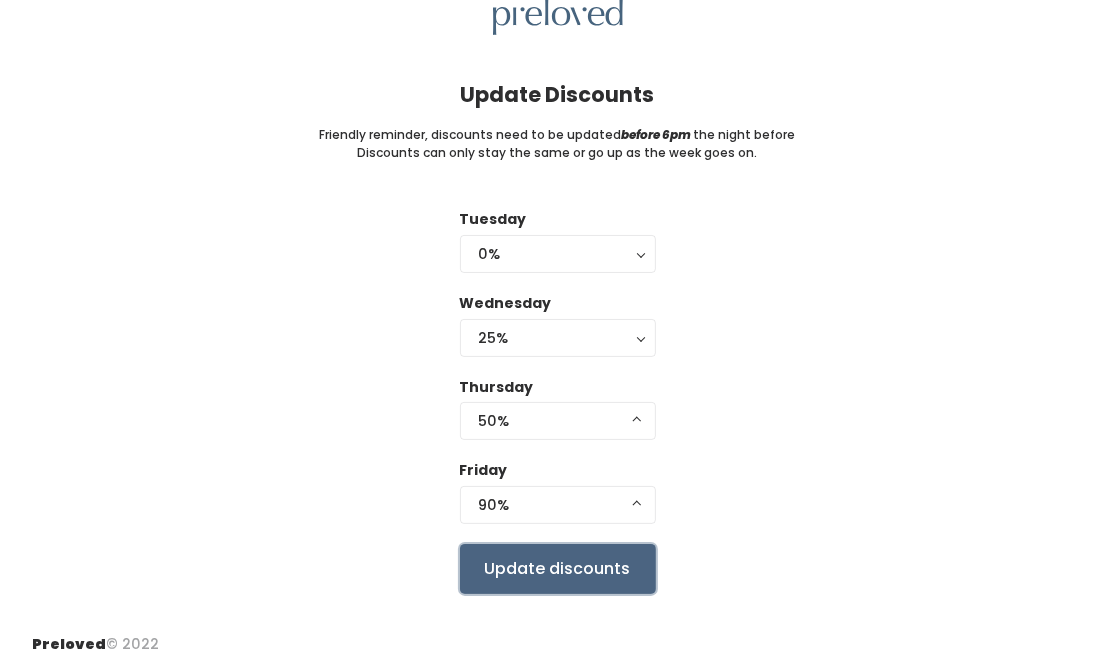 click on "Update discounts" at bounding box center [558, 569] 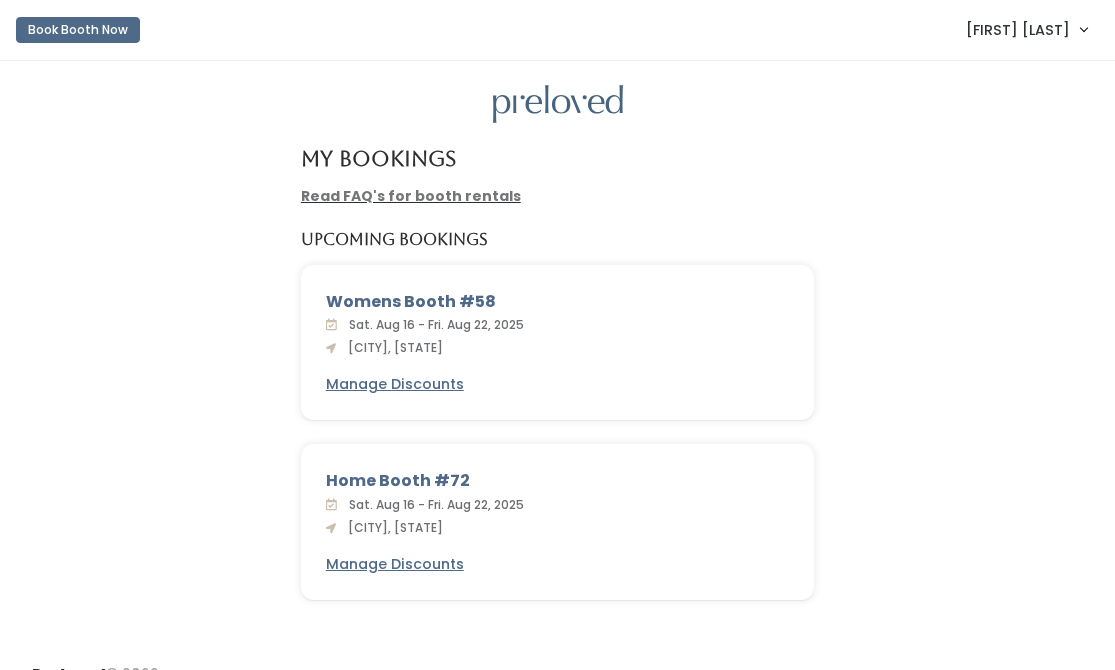 scroll, scrollTop: 0, scrollLeft: 0, axis: both 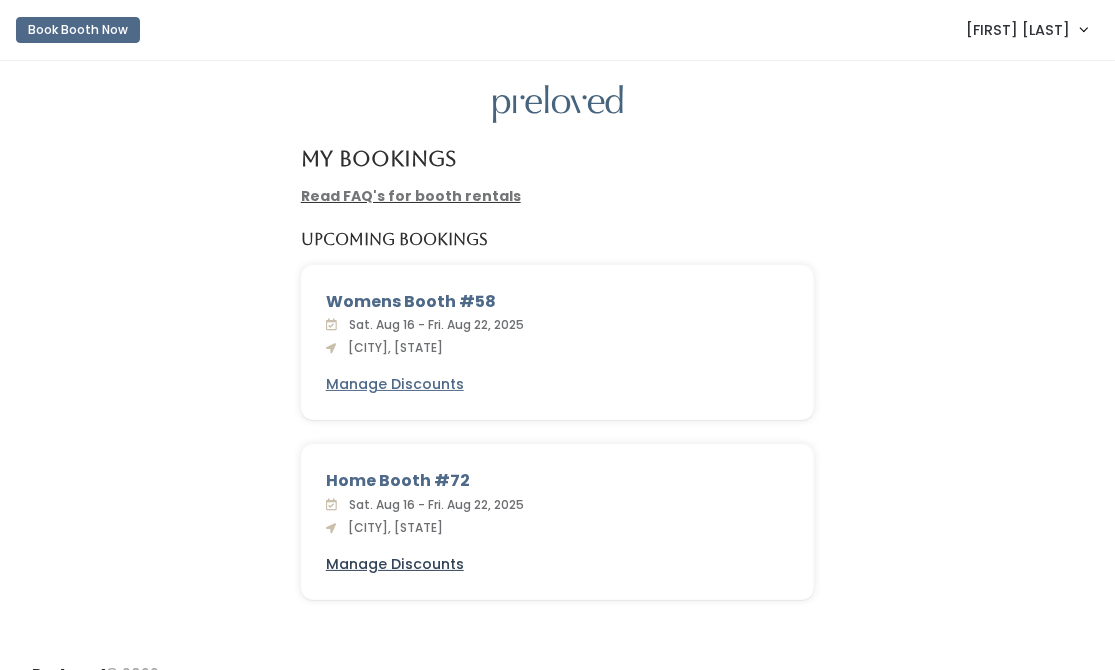 click on "Manage Discounts" at bounding box center (395, 564) 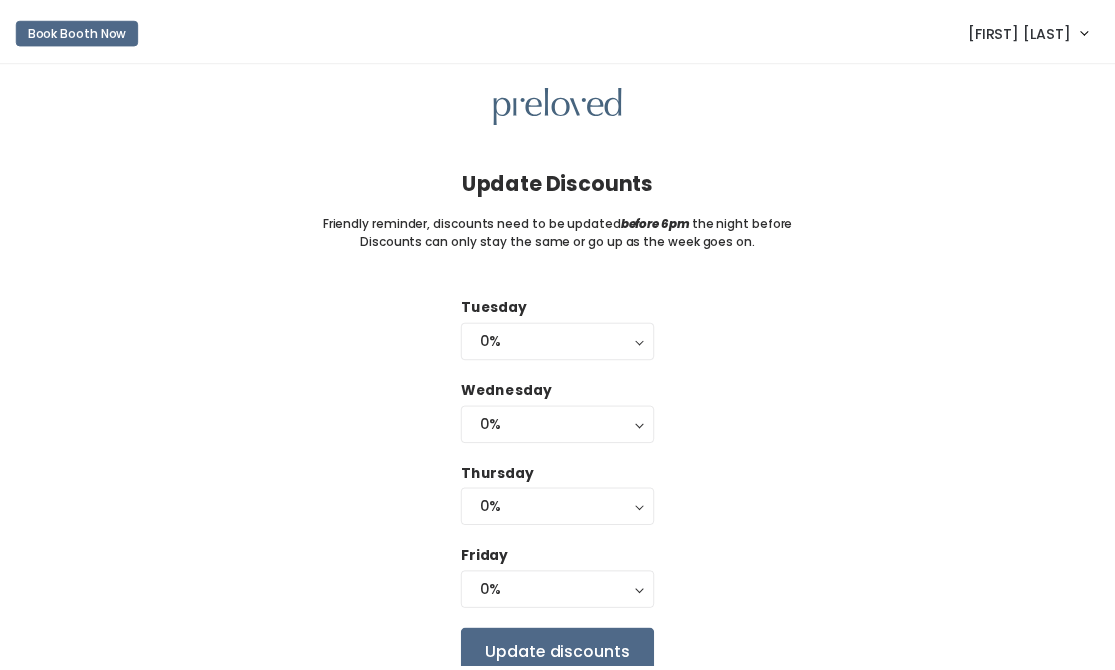 scroll, scrollTop: 0, scrollLeft: 0, axis: both 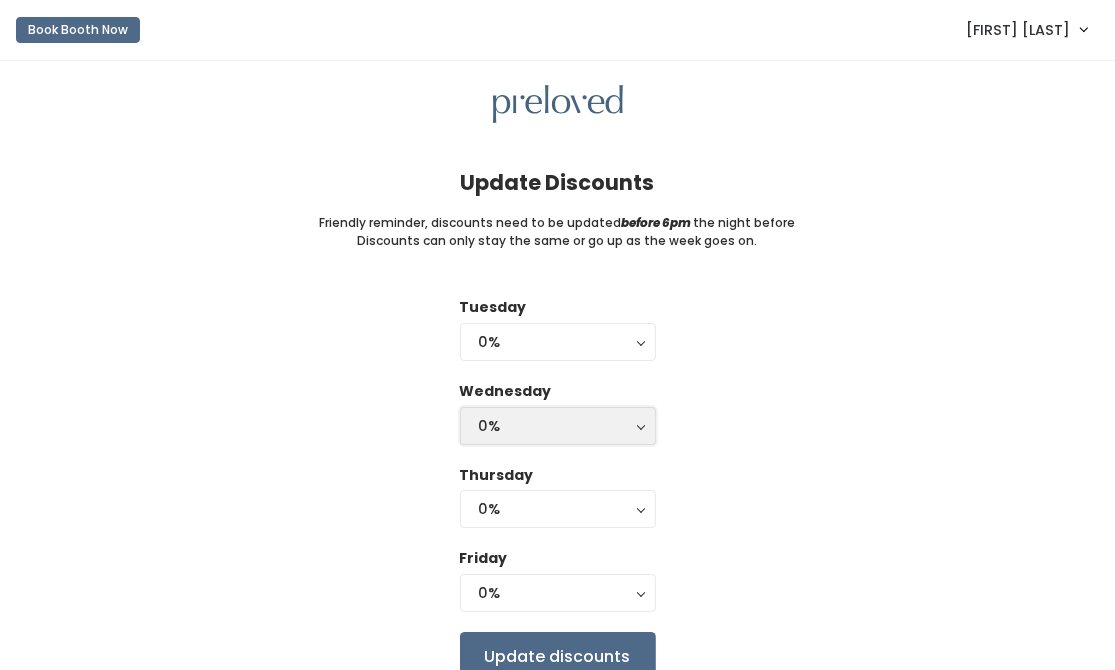 click on "0%" at bounding box center [558, 426] 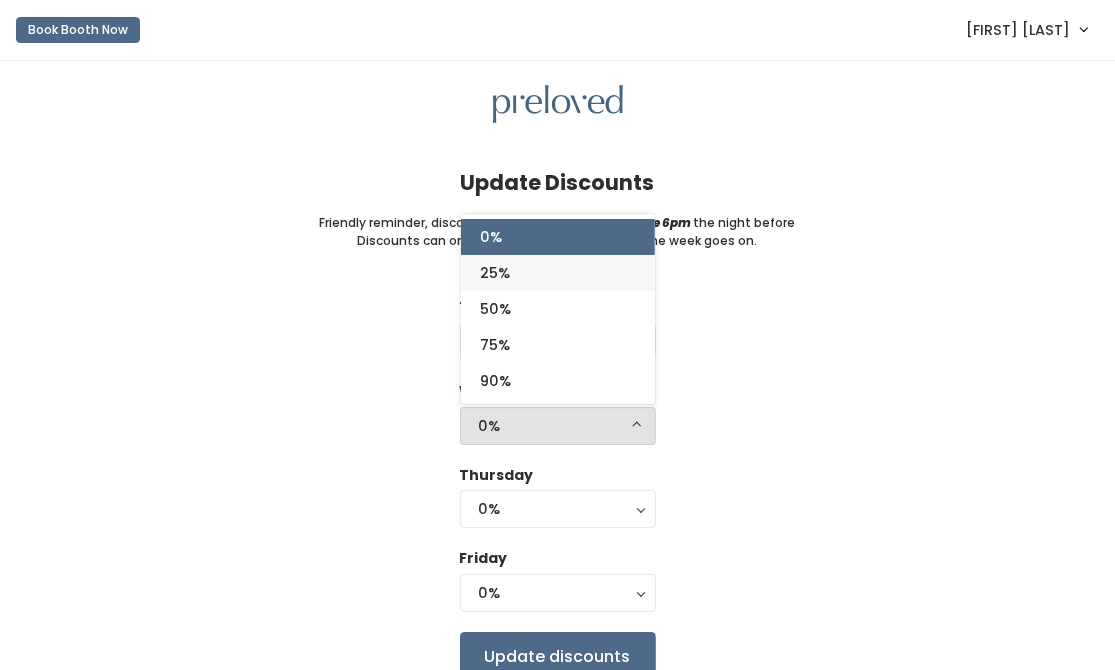 click on "25%" at bounding box center (558, 273) 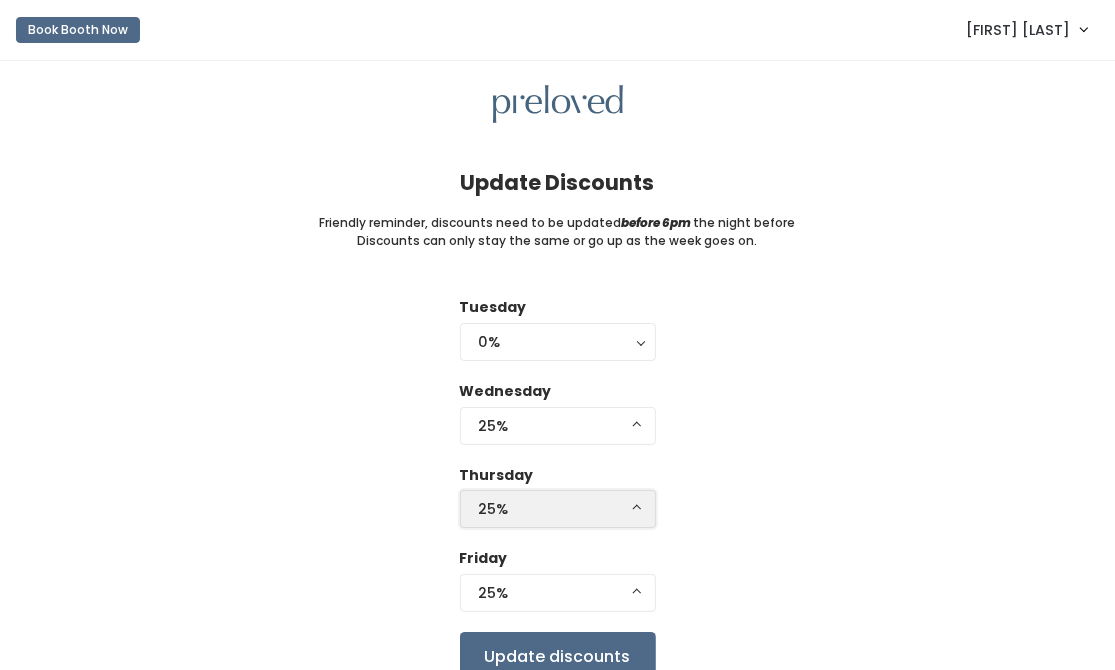 click on "25%" at bounding box center (558, 509) 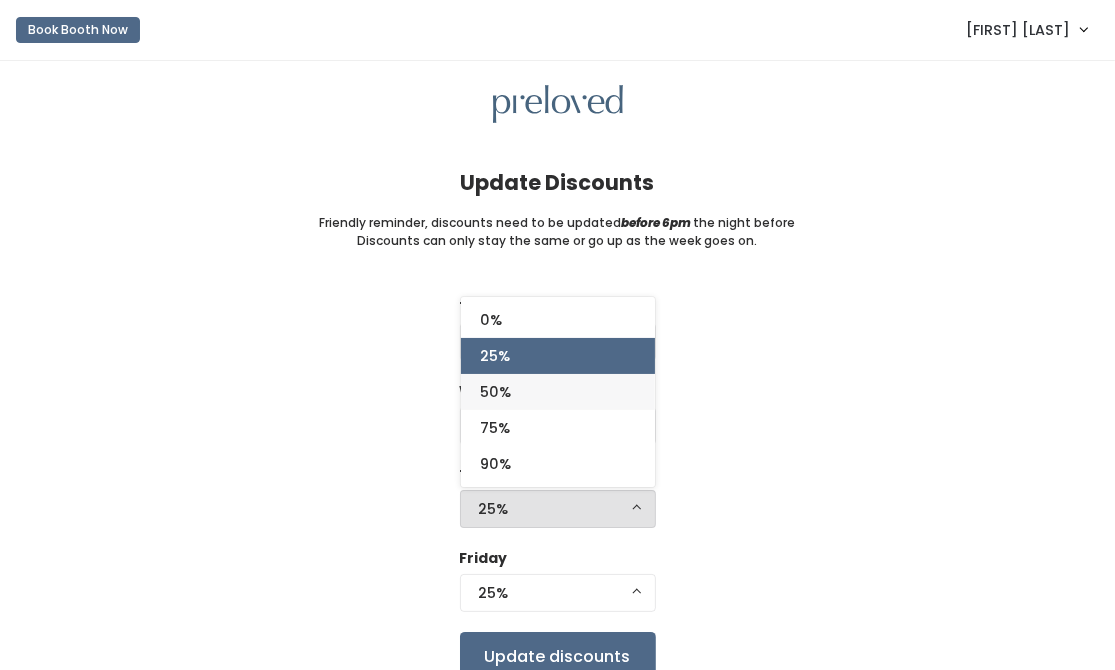 click on "50%" at bounding box center [558, 392] 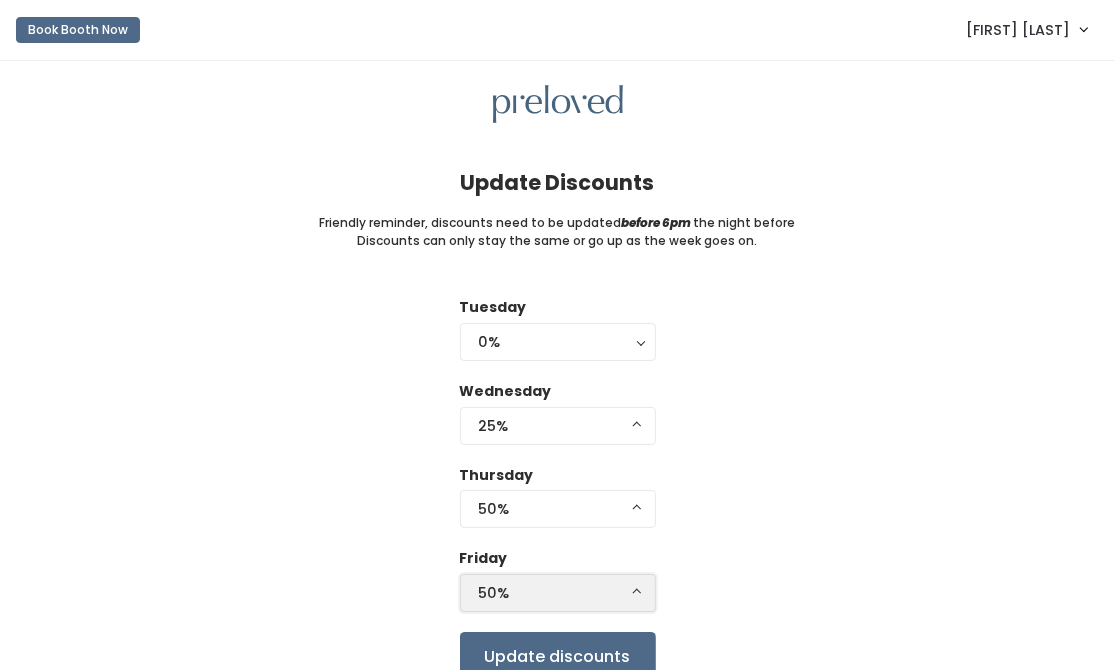 click on "50%" at bounding box center (558, 593) 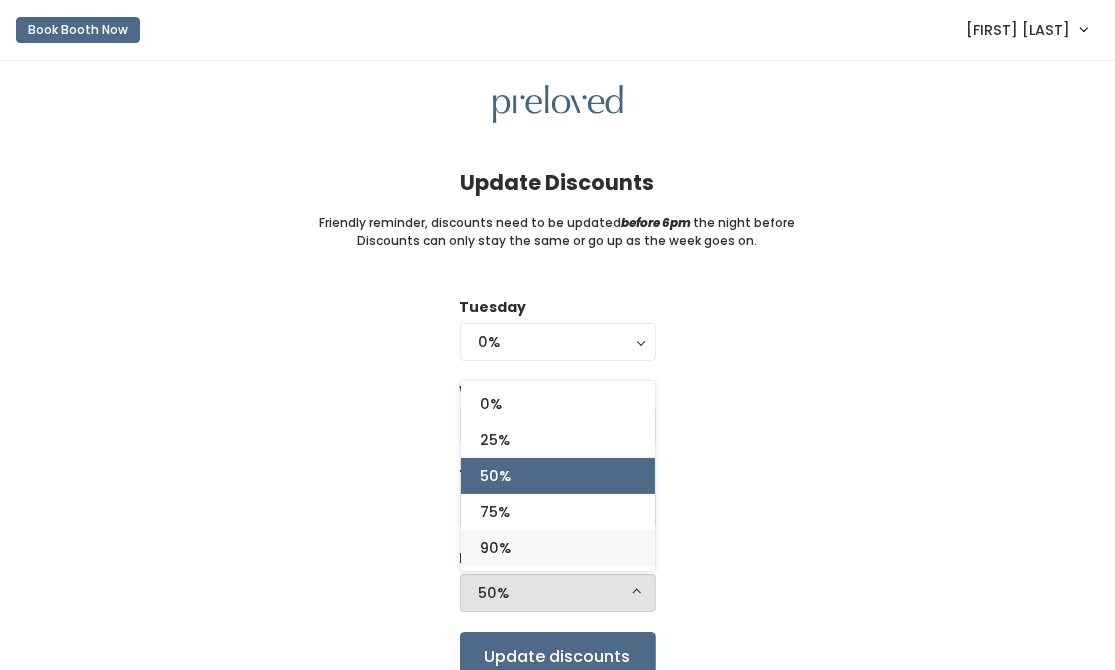 click on "90%" at bounding box center [496, 548] 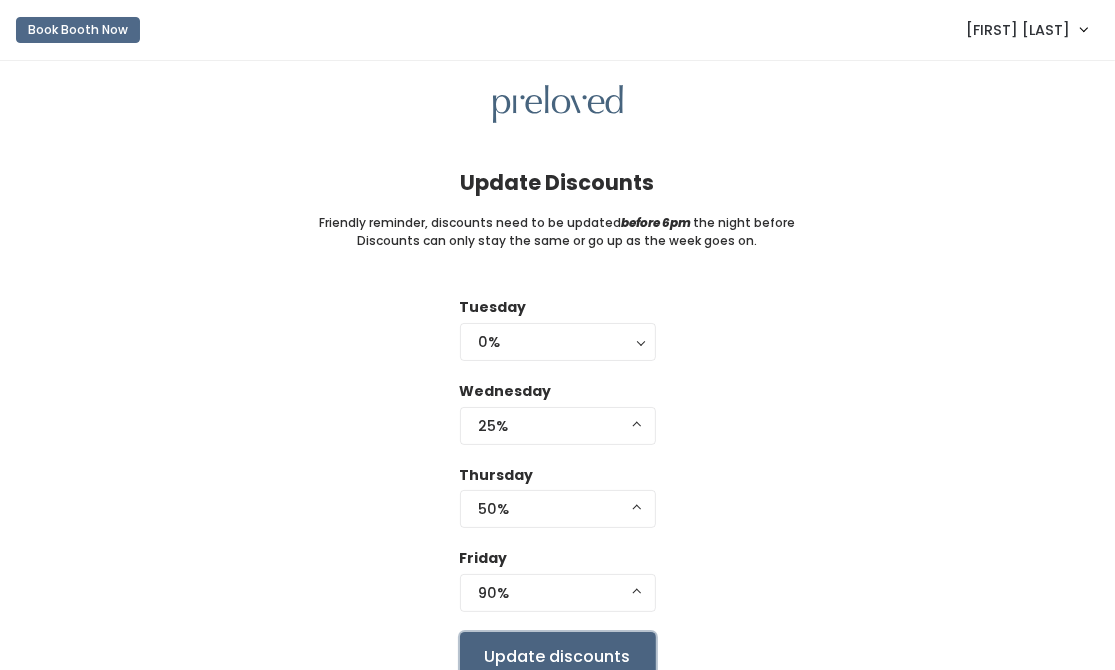click on "Update discounts" at bounding box center [558, 657] 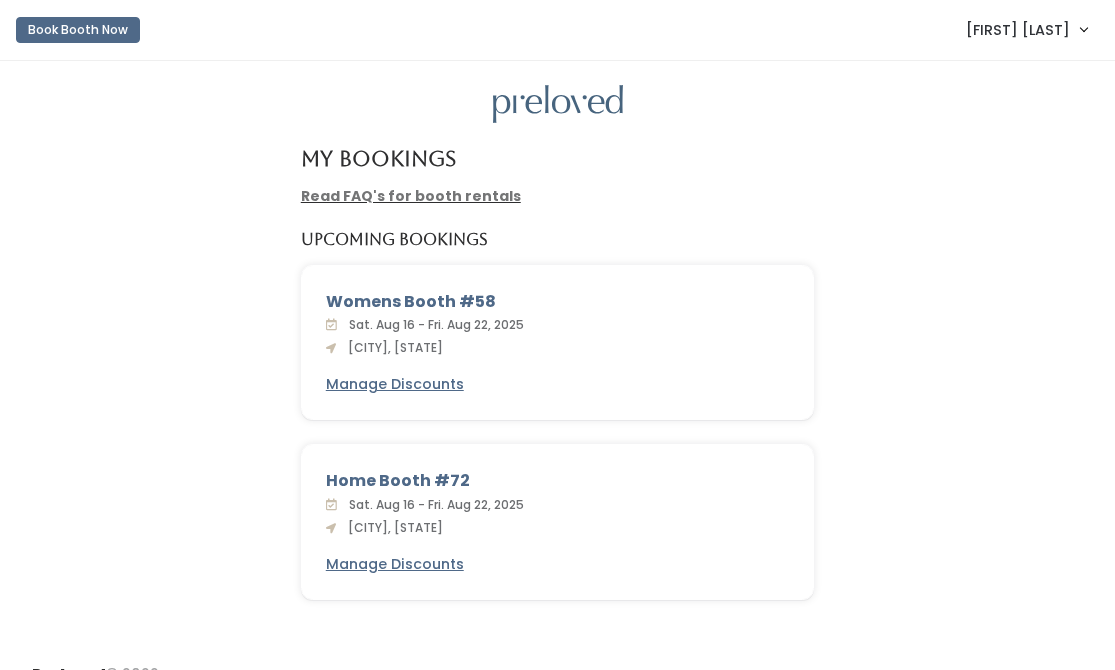 scroll, scrollTop: 0, scrollLeft: 0, axis: both 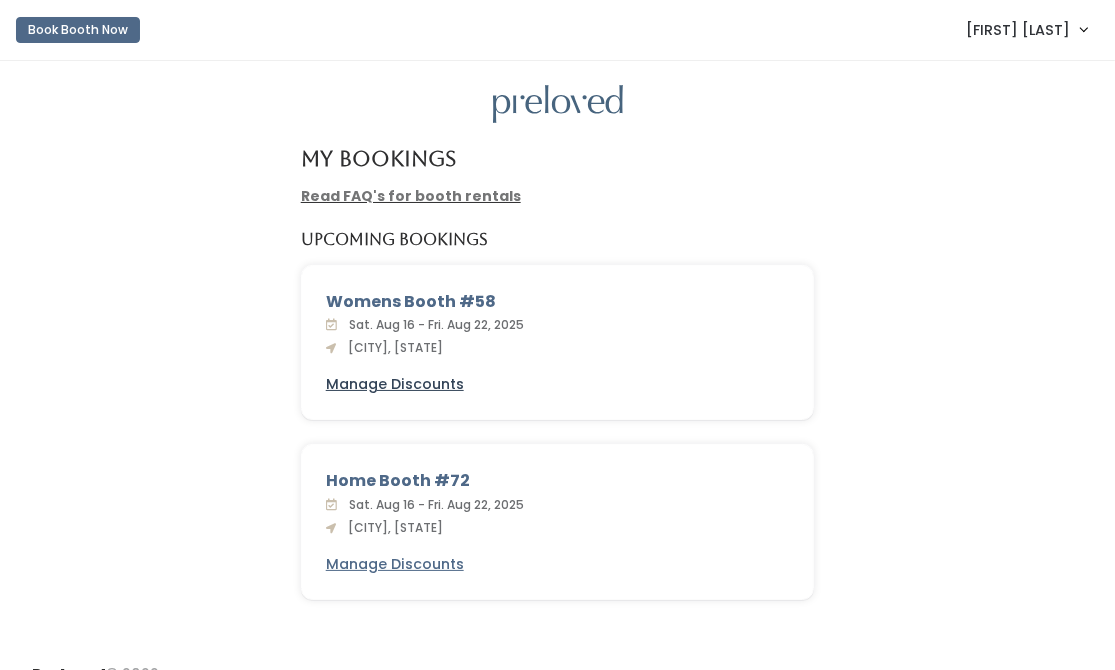 click on "Manage Discounts" at bounding box center [395, 384] 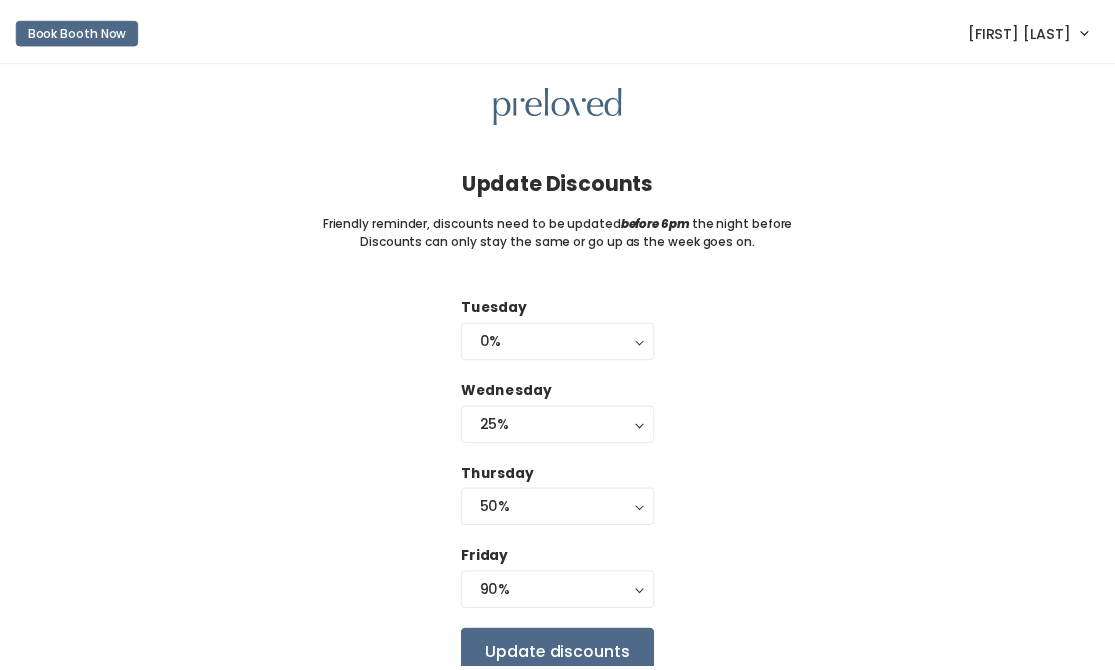 scroll, scrollTop: 0, scrollLeft: 0, axis: both 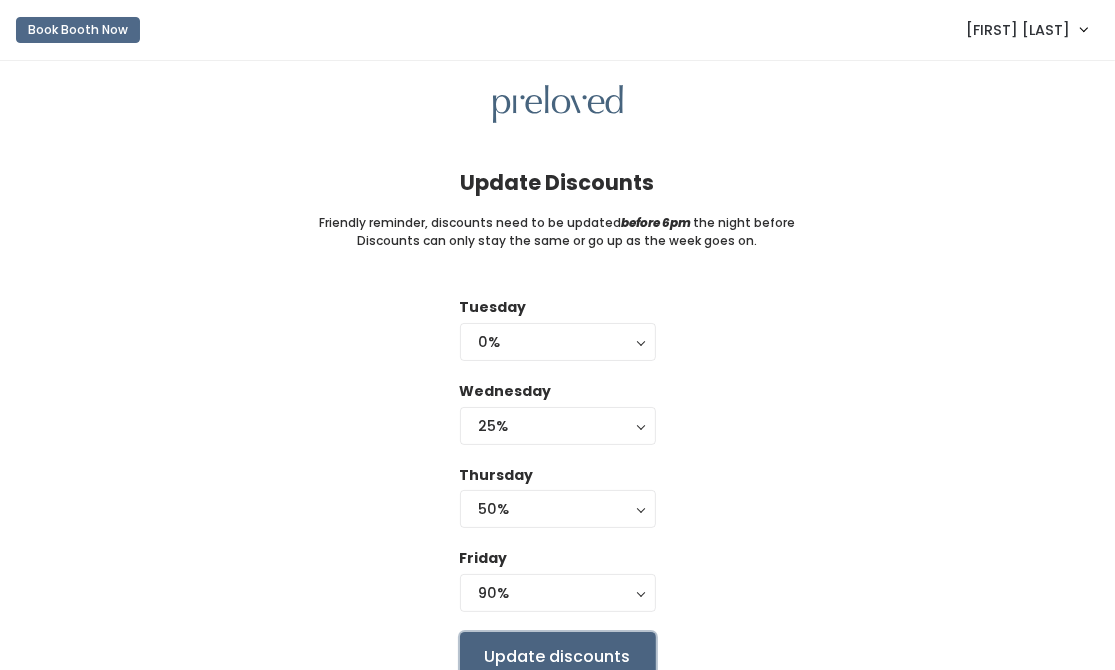 click on "Update discounts" at bounding box center [558, 657] 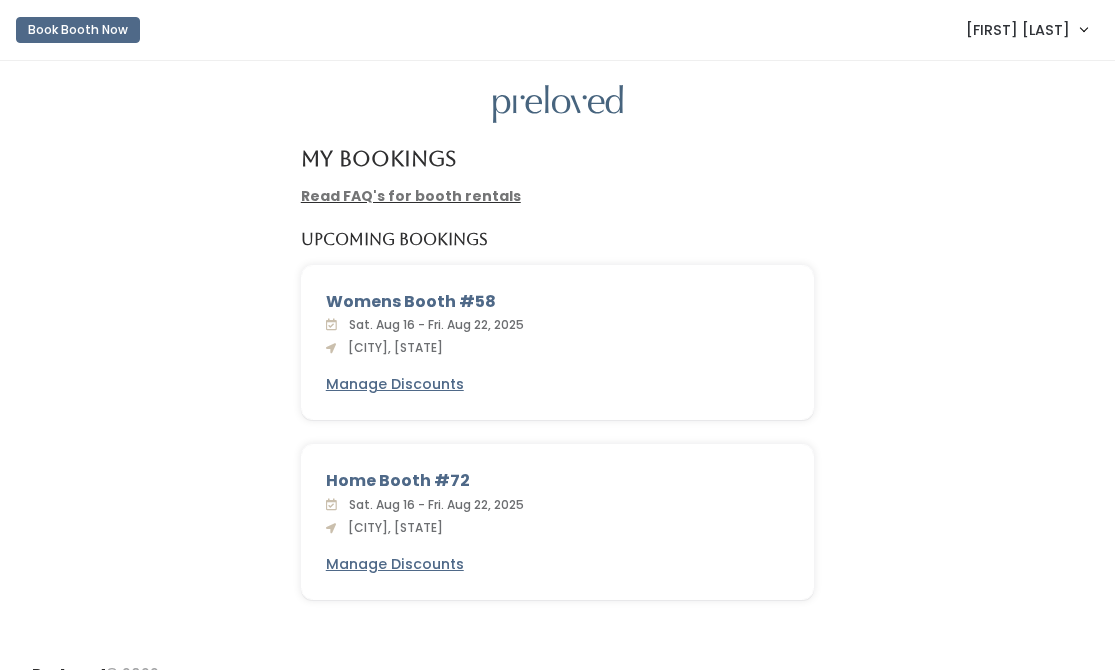 scroll, scrollTop: 0, scrollLeft: 0, axis: both 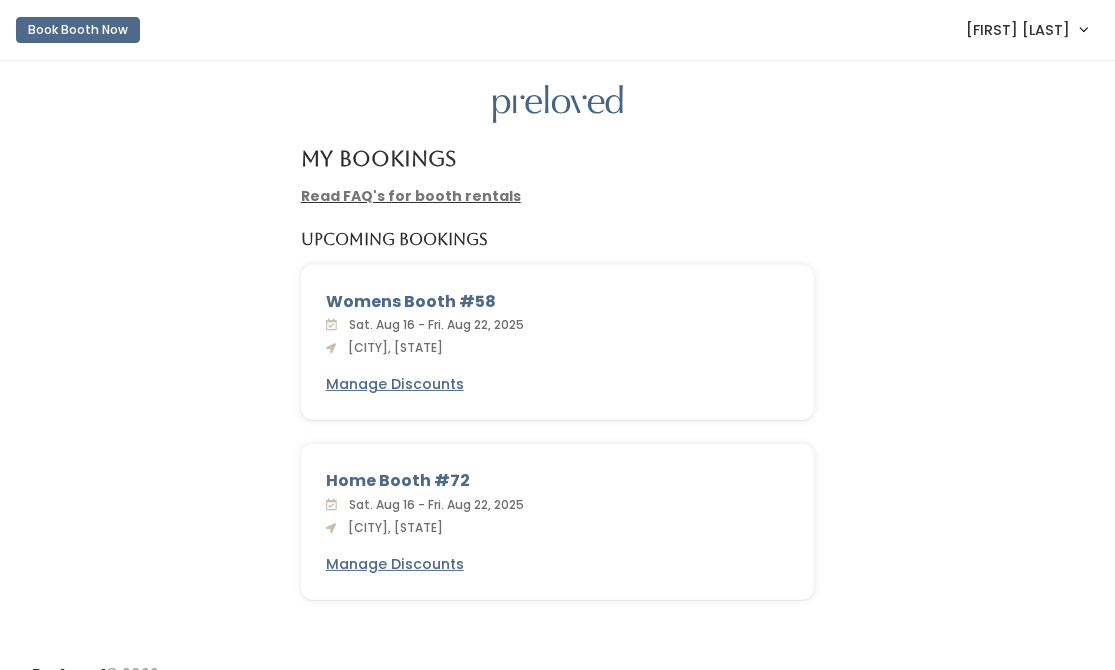 click on "[FIRST] [LAST]" at bounding box center (1018, 30) 